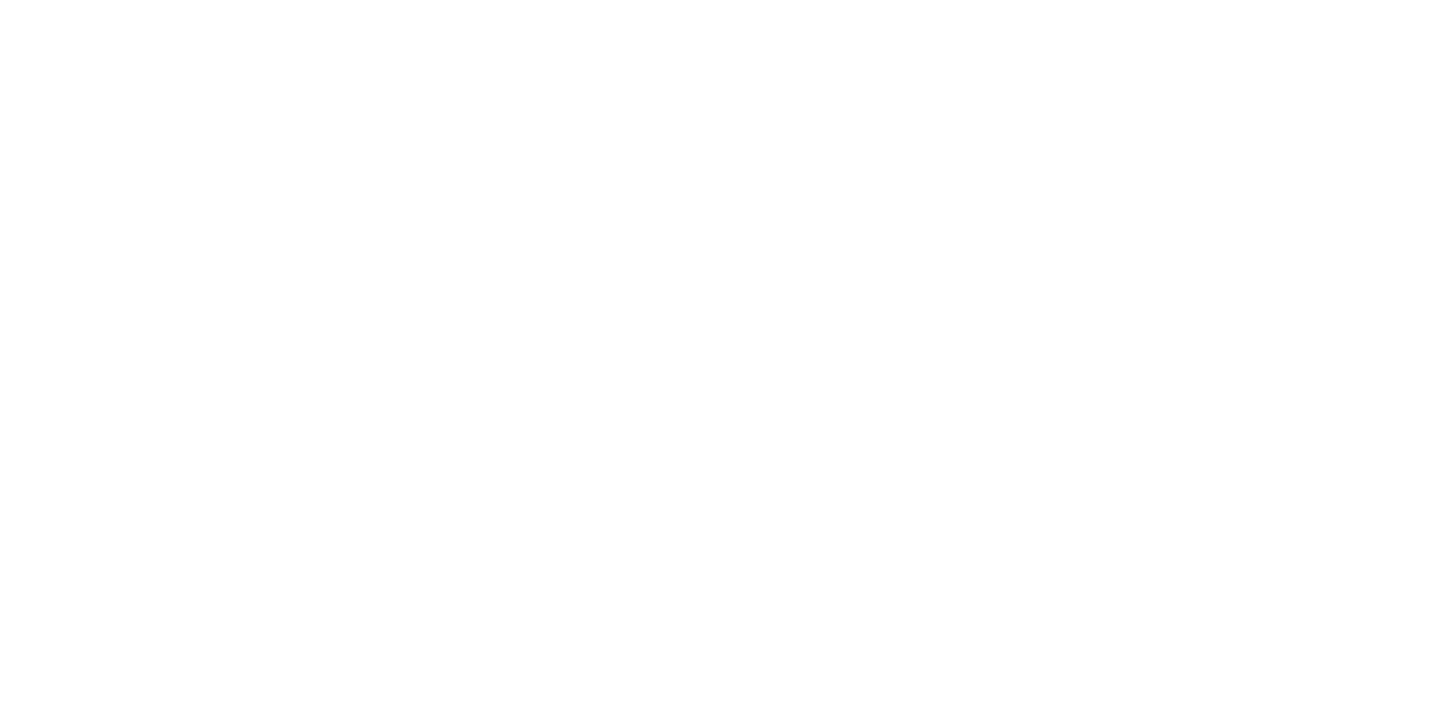 scroll, scrollTop: 0, scrollLeft: 0, axis: both 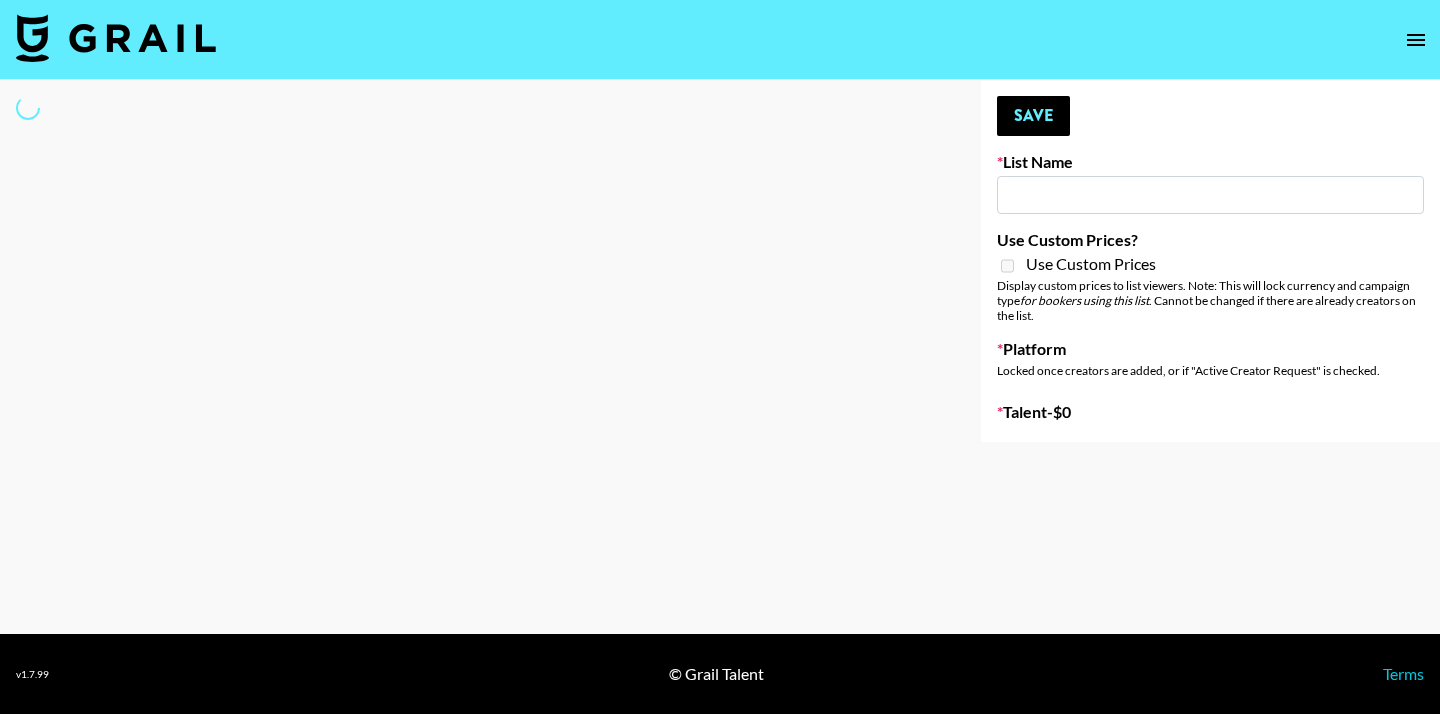 type on "UK Talent: Ibiza Style Sound Promo" 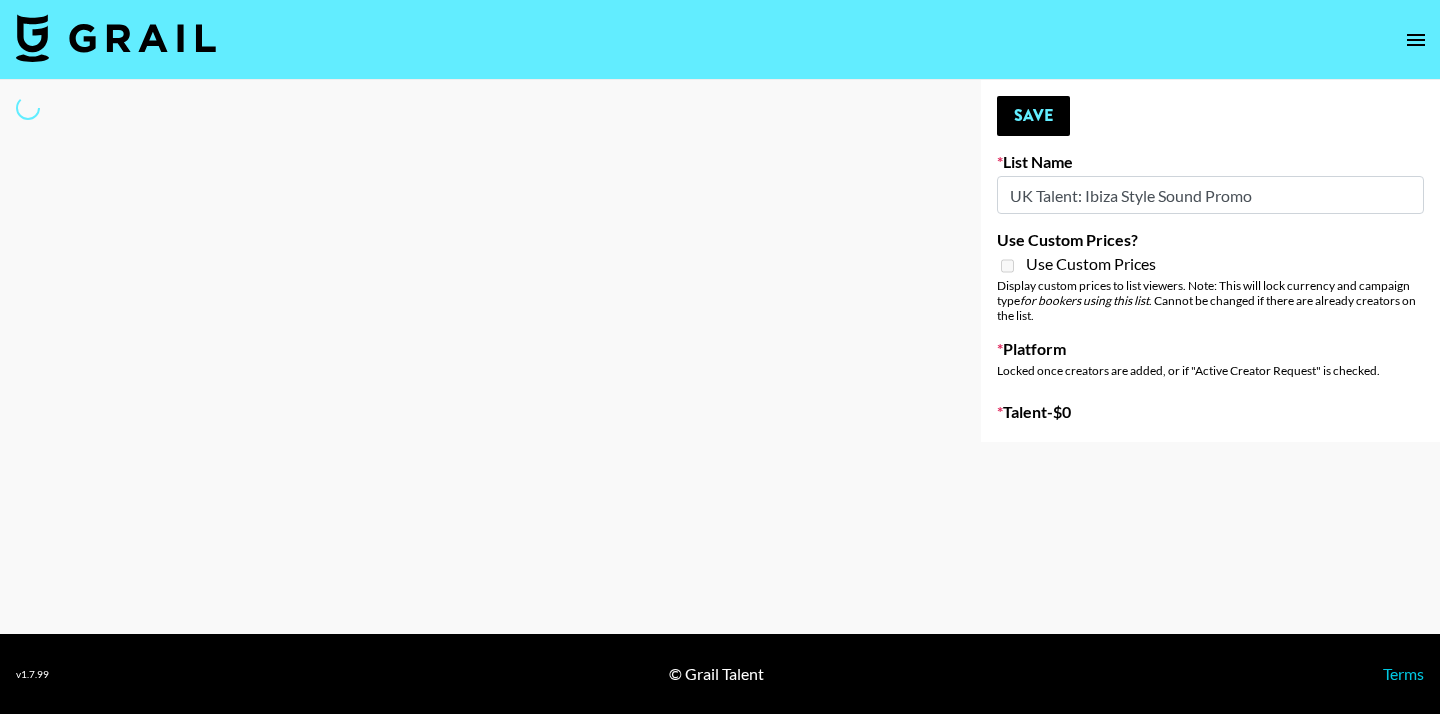 select on "Song" 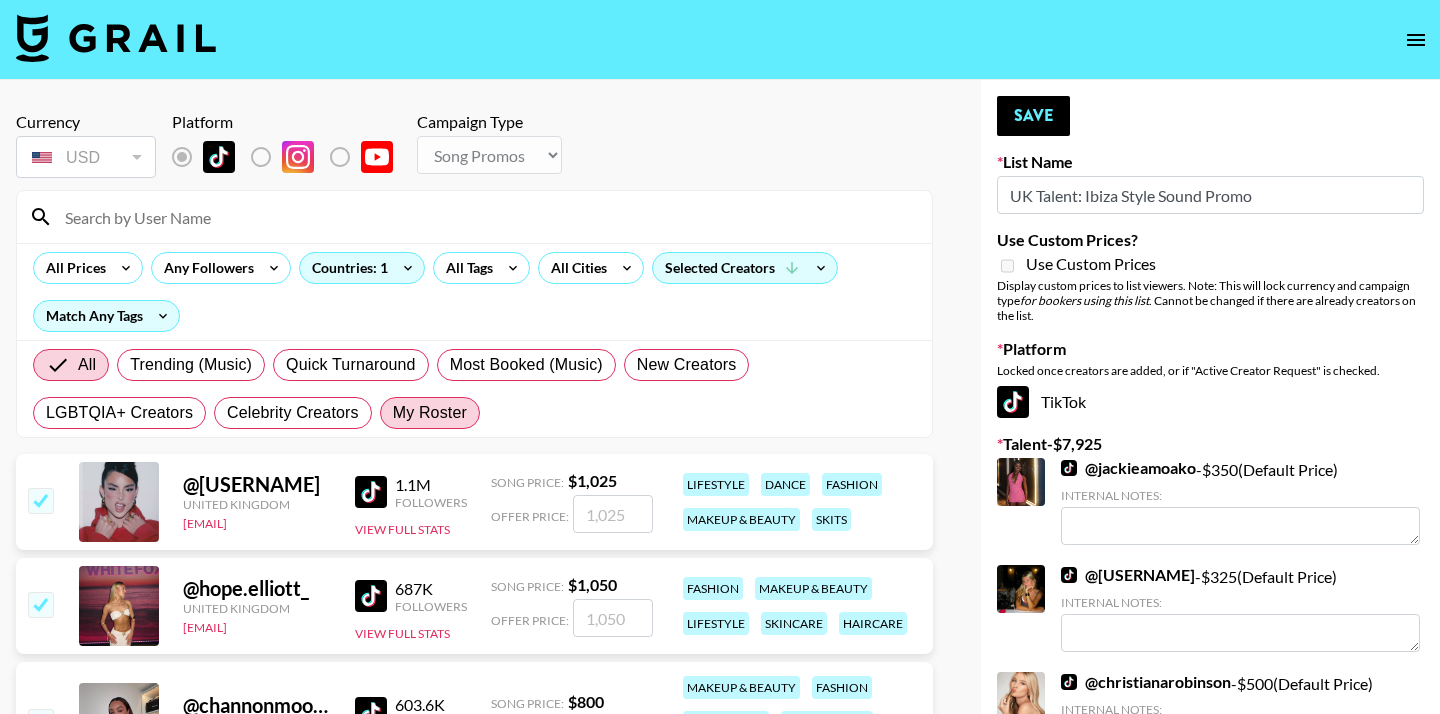 click on "My Roster" at bounding box center (430, 413) 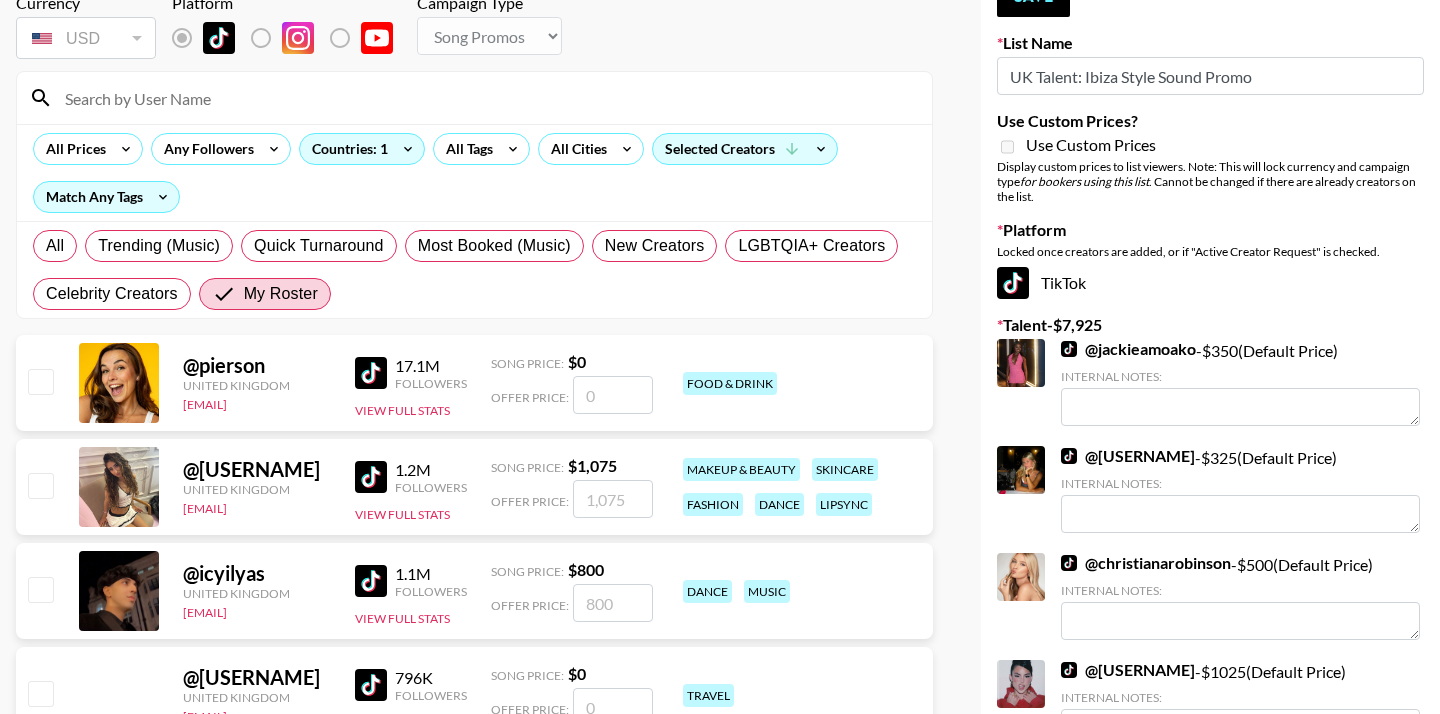 scroll, scrollTop: 121, scrollLeft: 0, axis: vertical 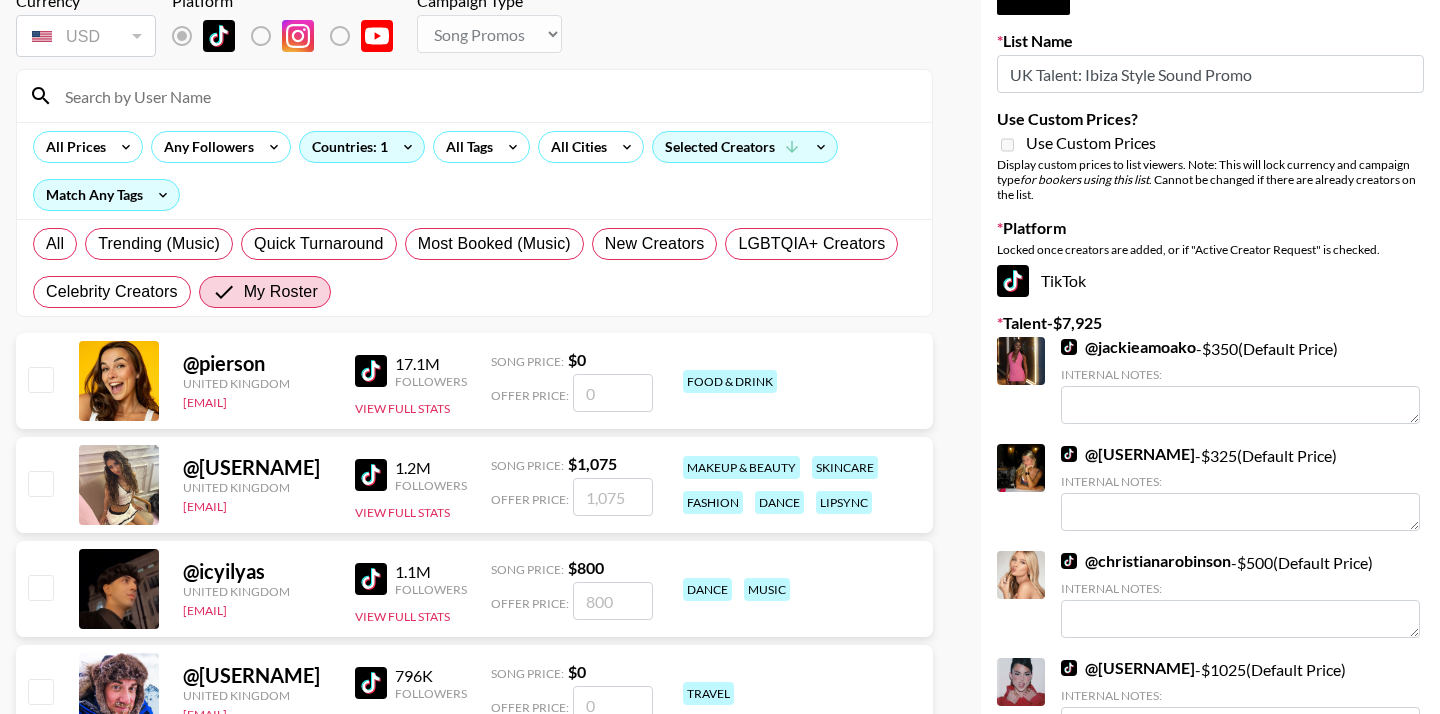 click at bounding box center [40, 483] 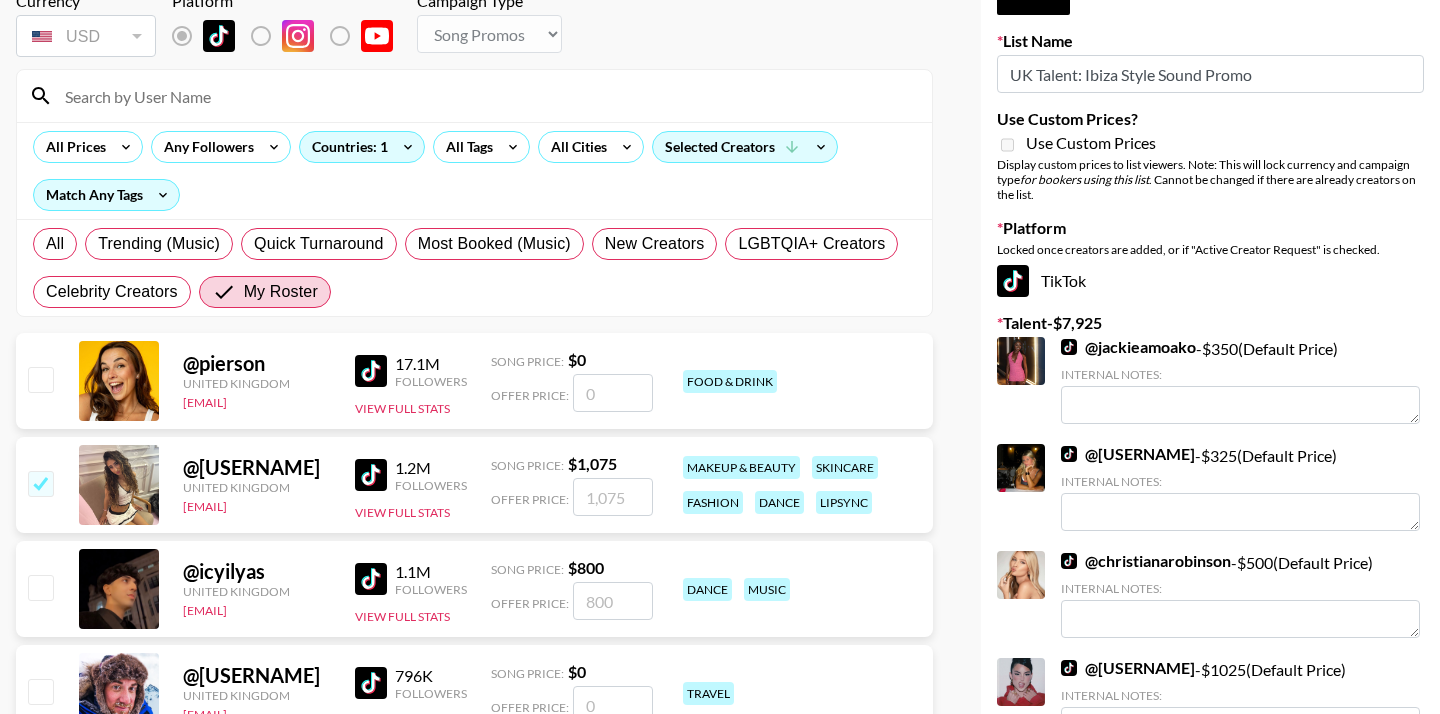 checkbox on "true" 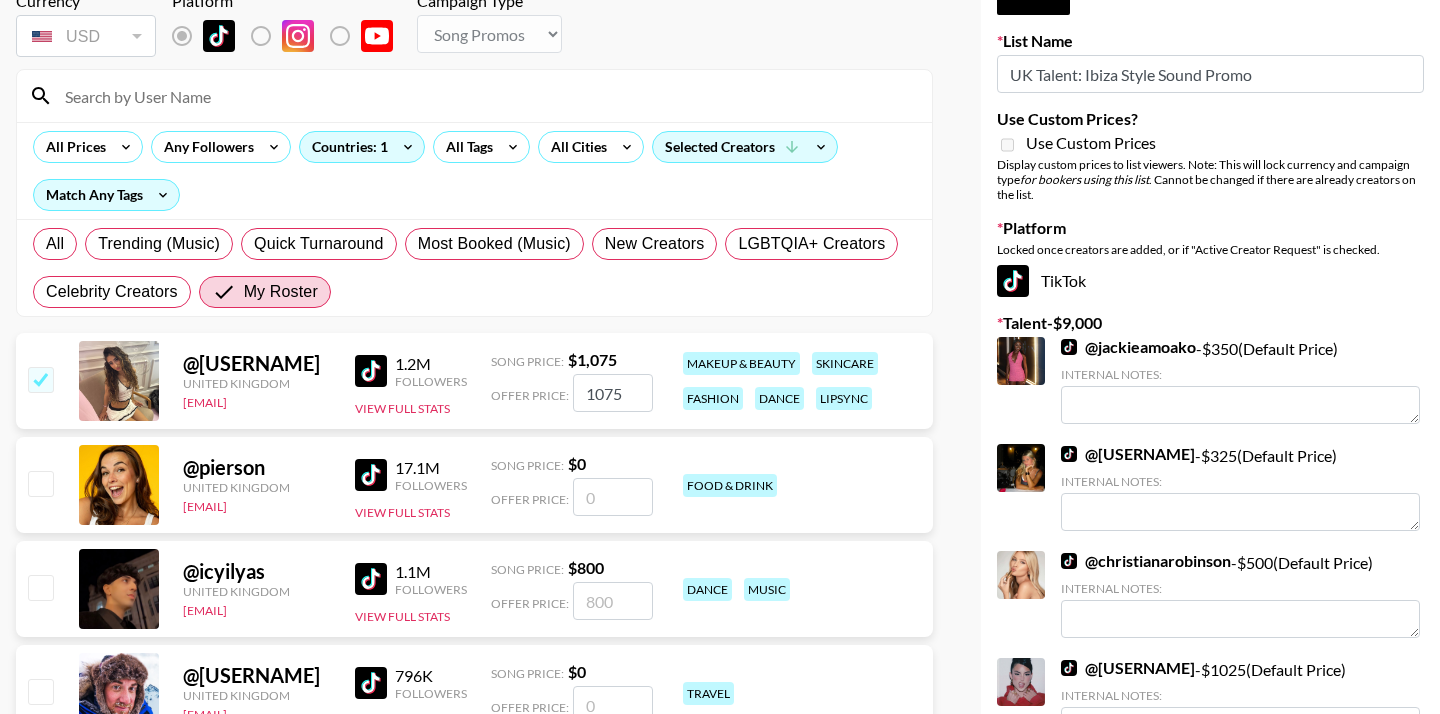 click at bounding box center (40, 587) 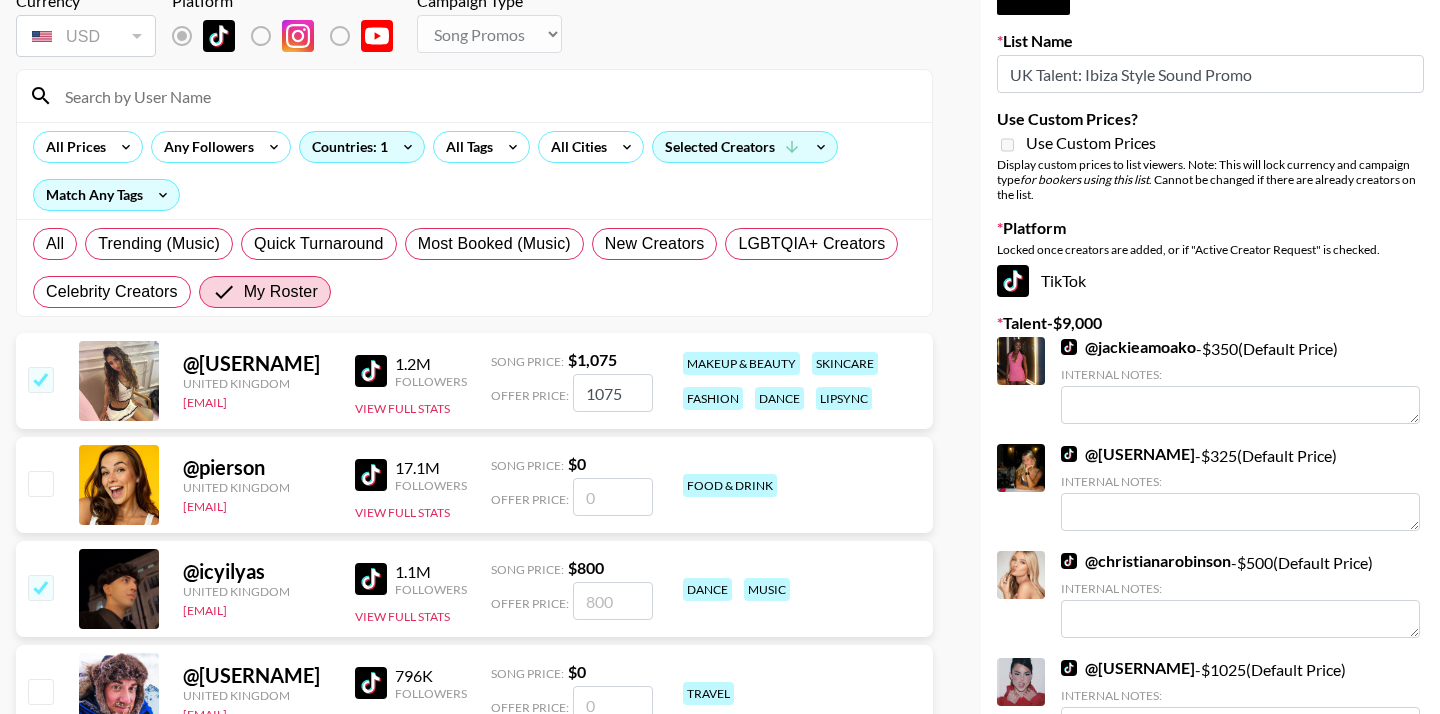 checkbox on "true" 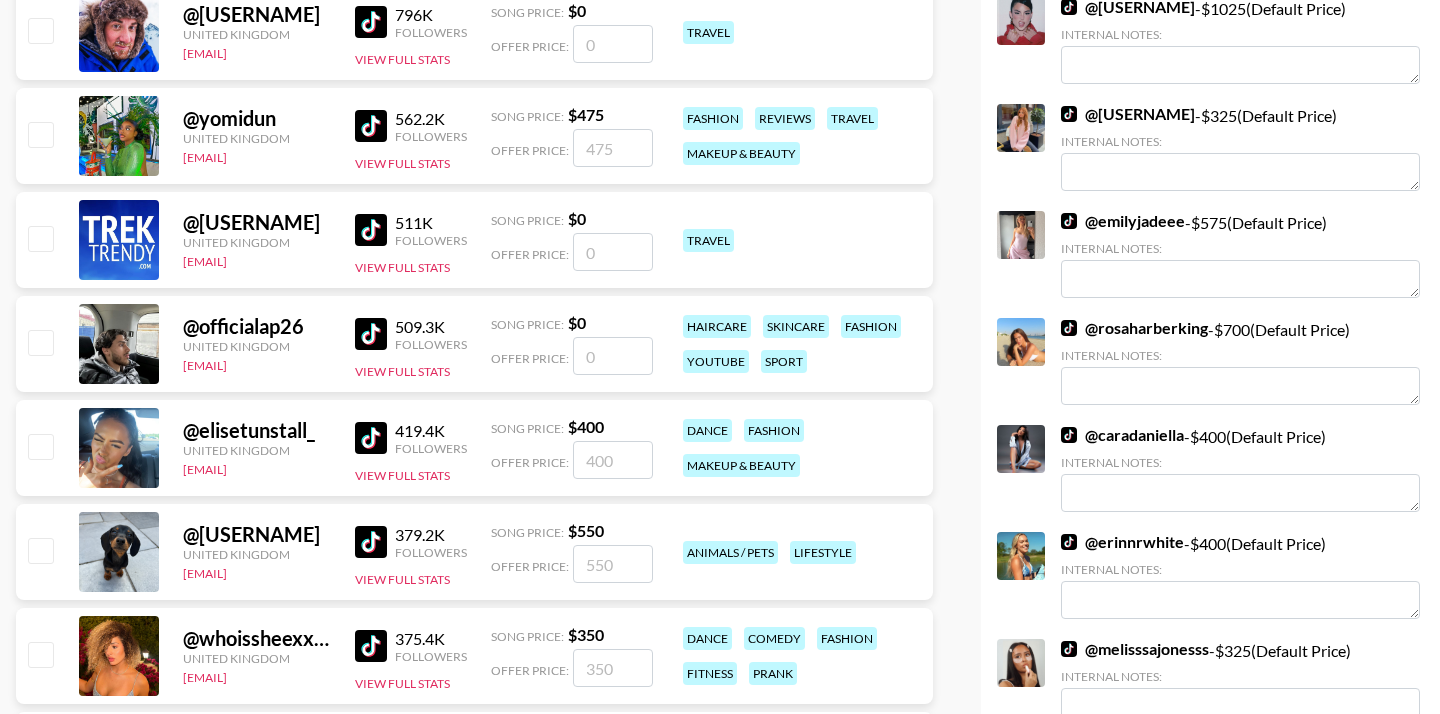 scroll, scrollTop: 782, scrollLeft: 0, axis: vertical 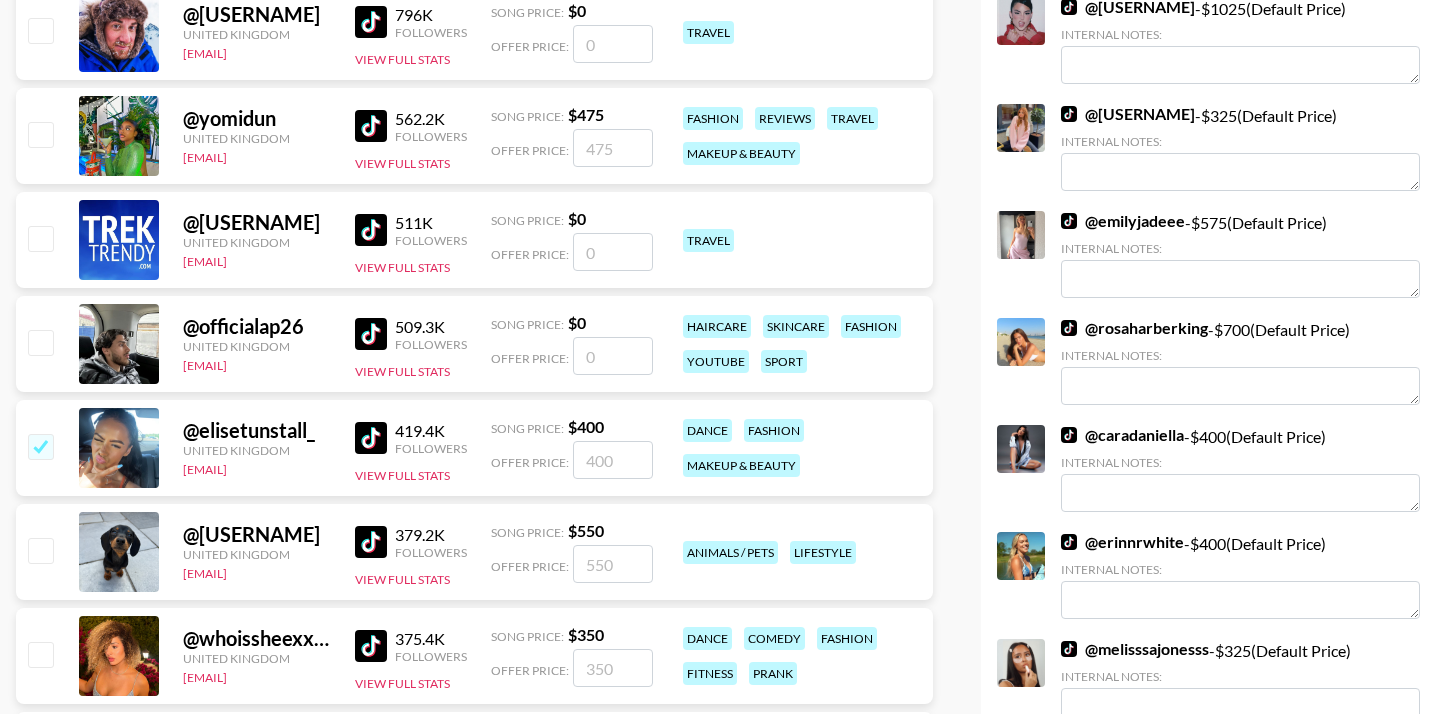 checkbox on "true" 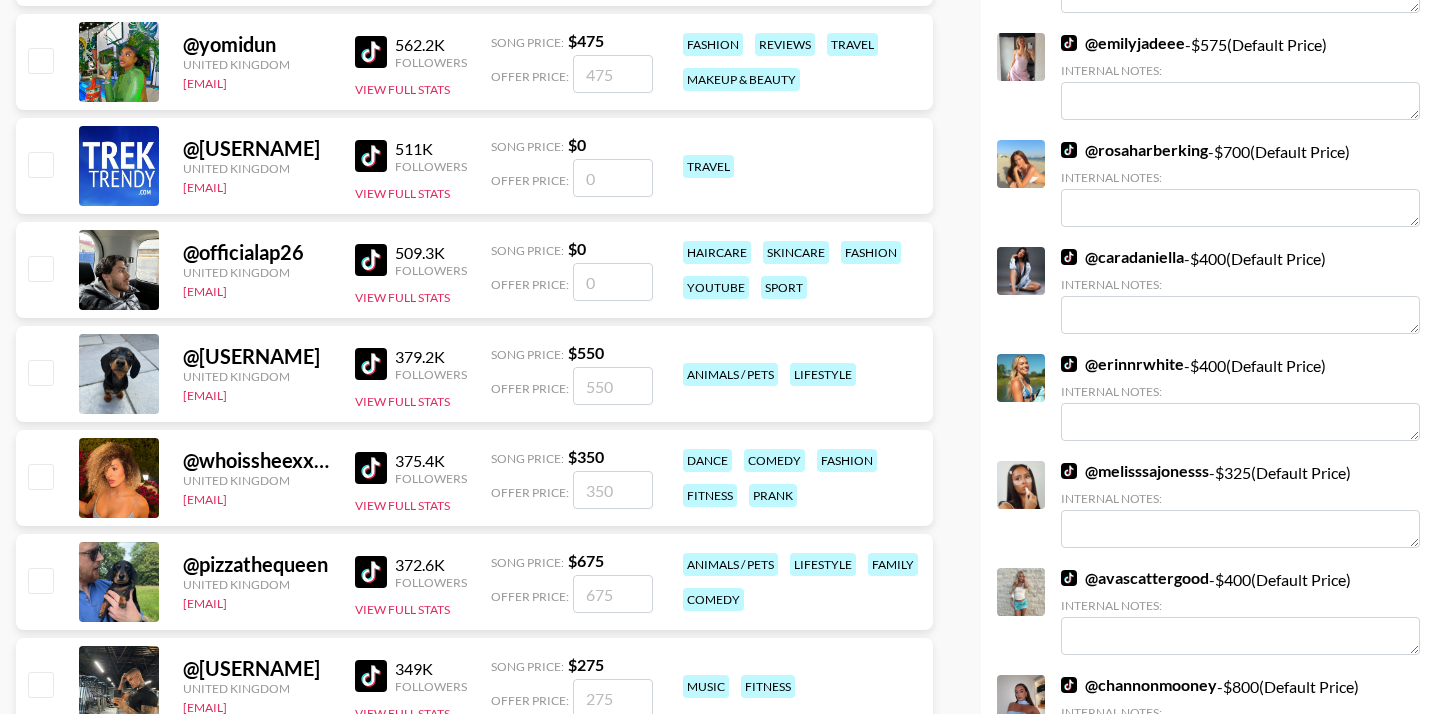scroll, scrollTop: 1018, scrollLeft: 0, axis: vertical 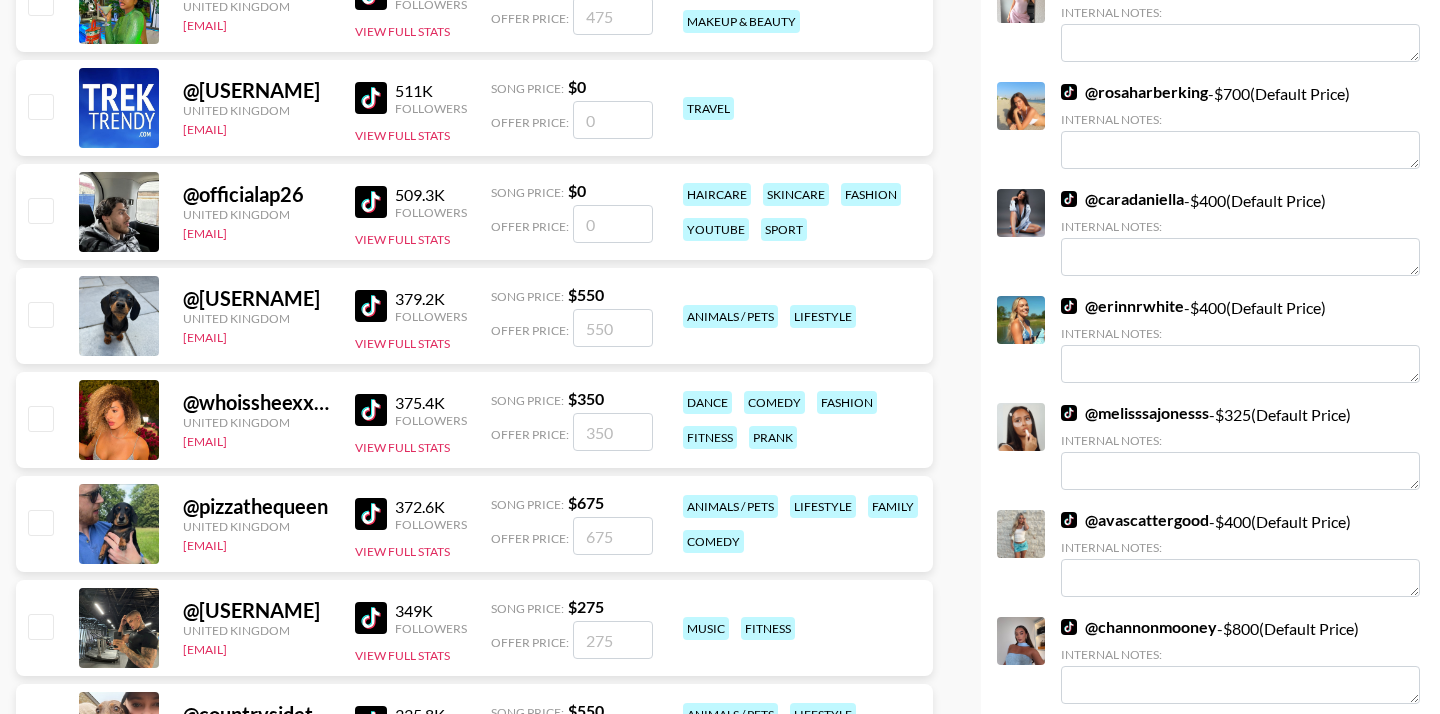 click at bounding box center [40, 418] 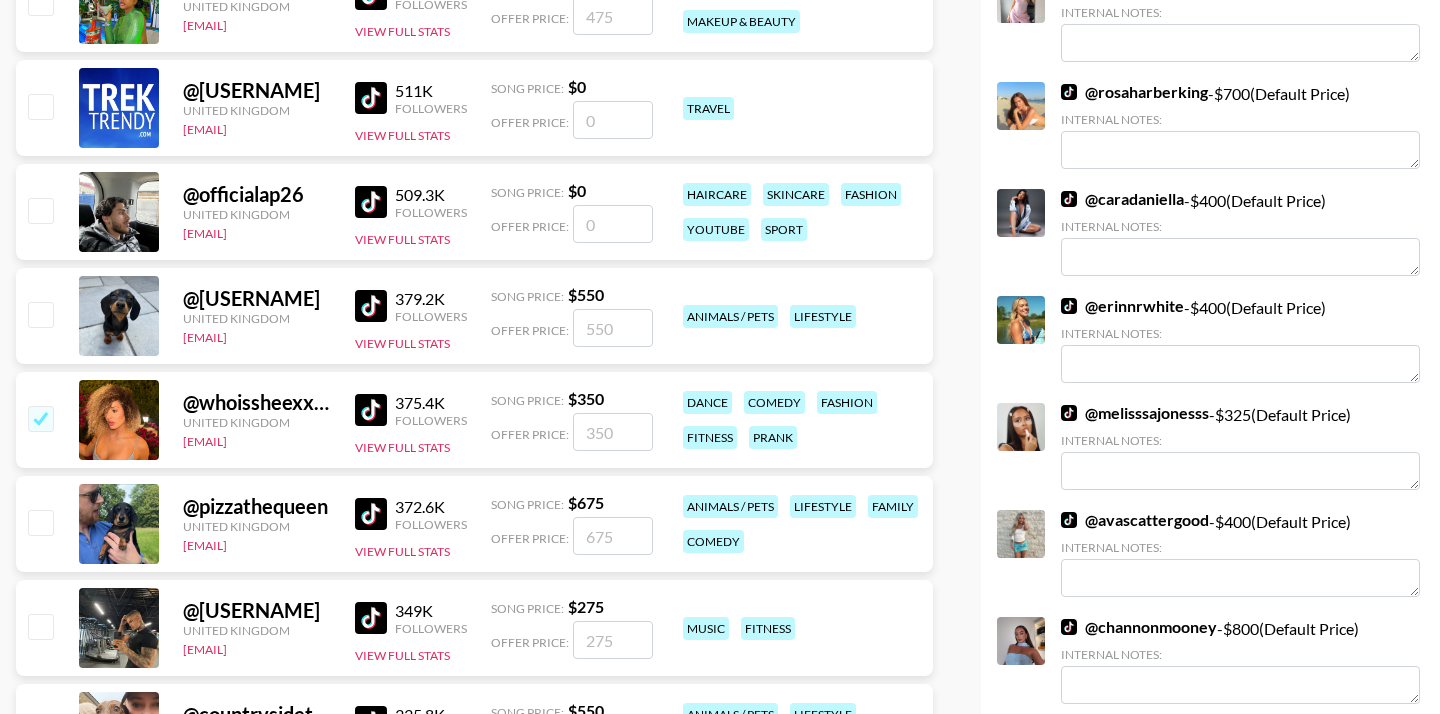 checkbox on "true" 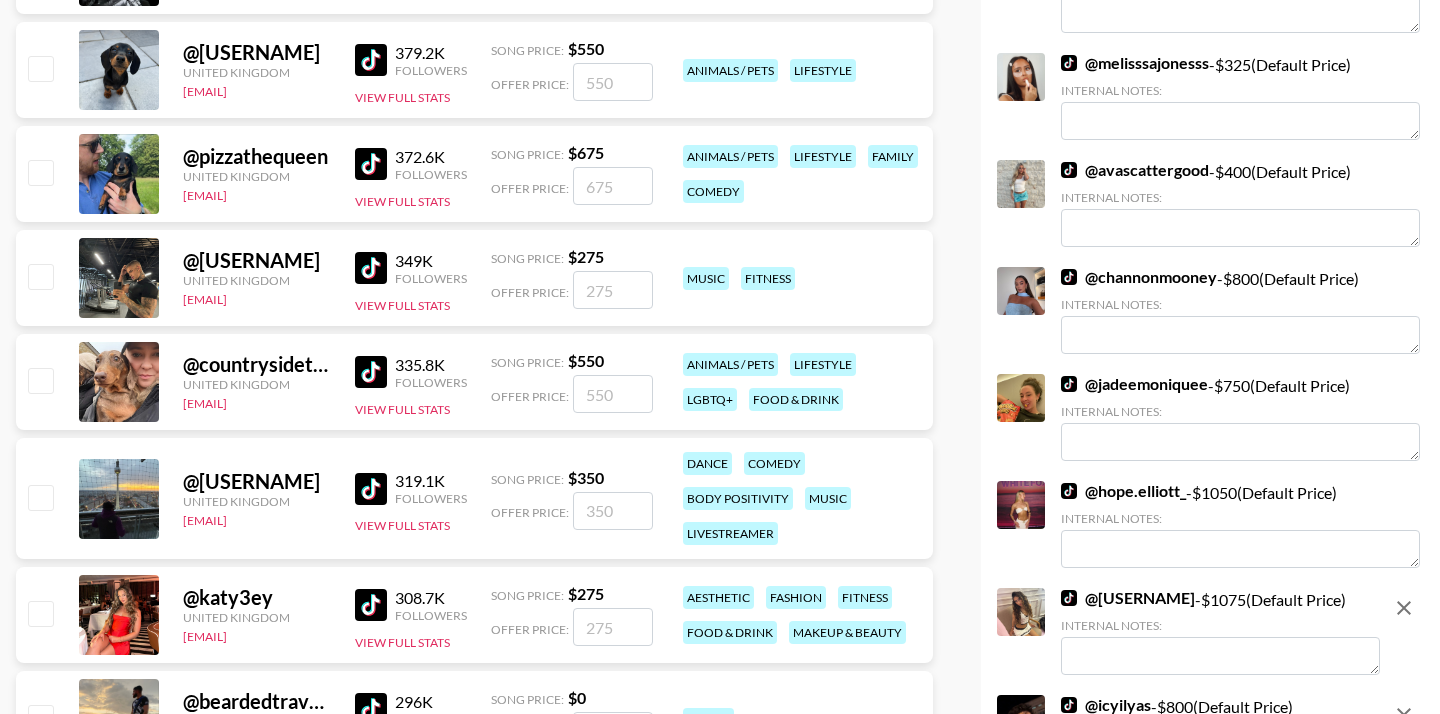 scroll, scrollTop: 1371, scrollLeft: 0, axis: vertical 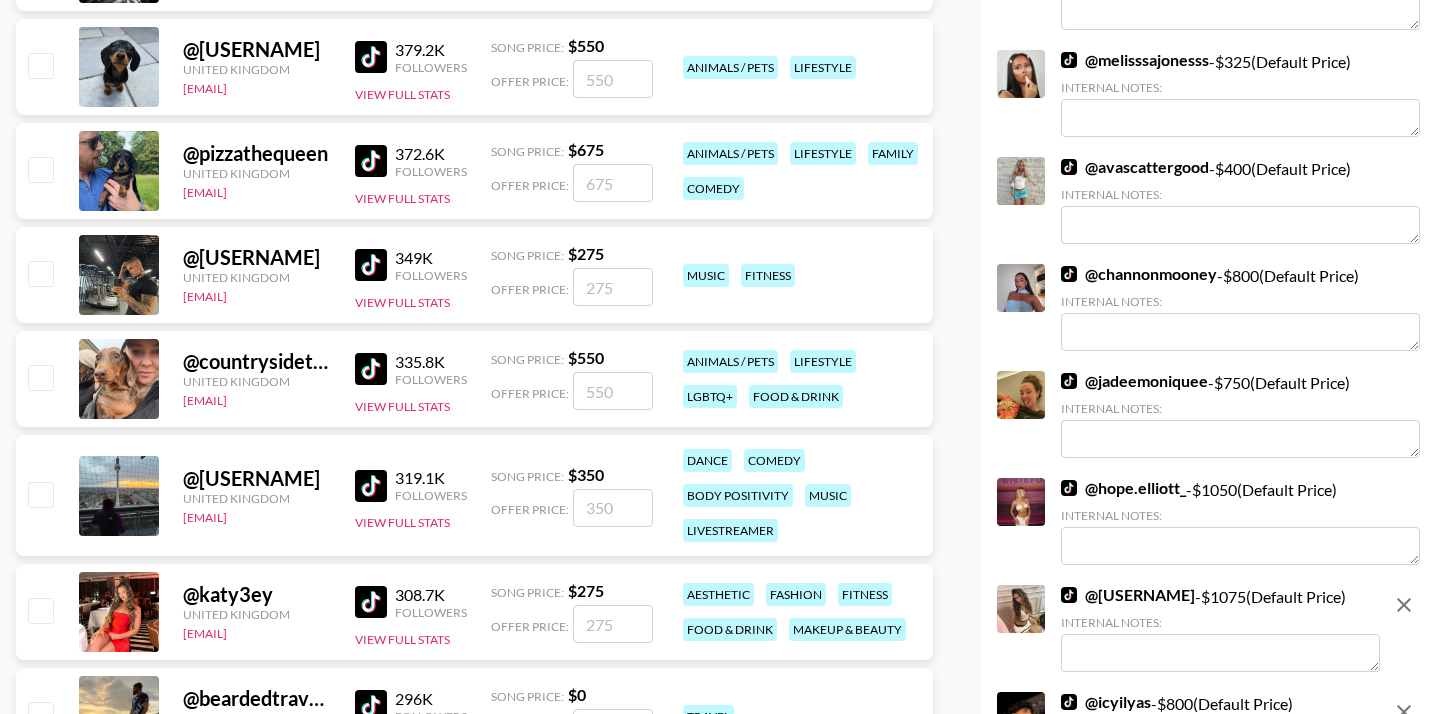 click at bounding box center (40, 494) 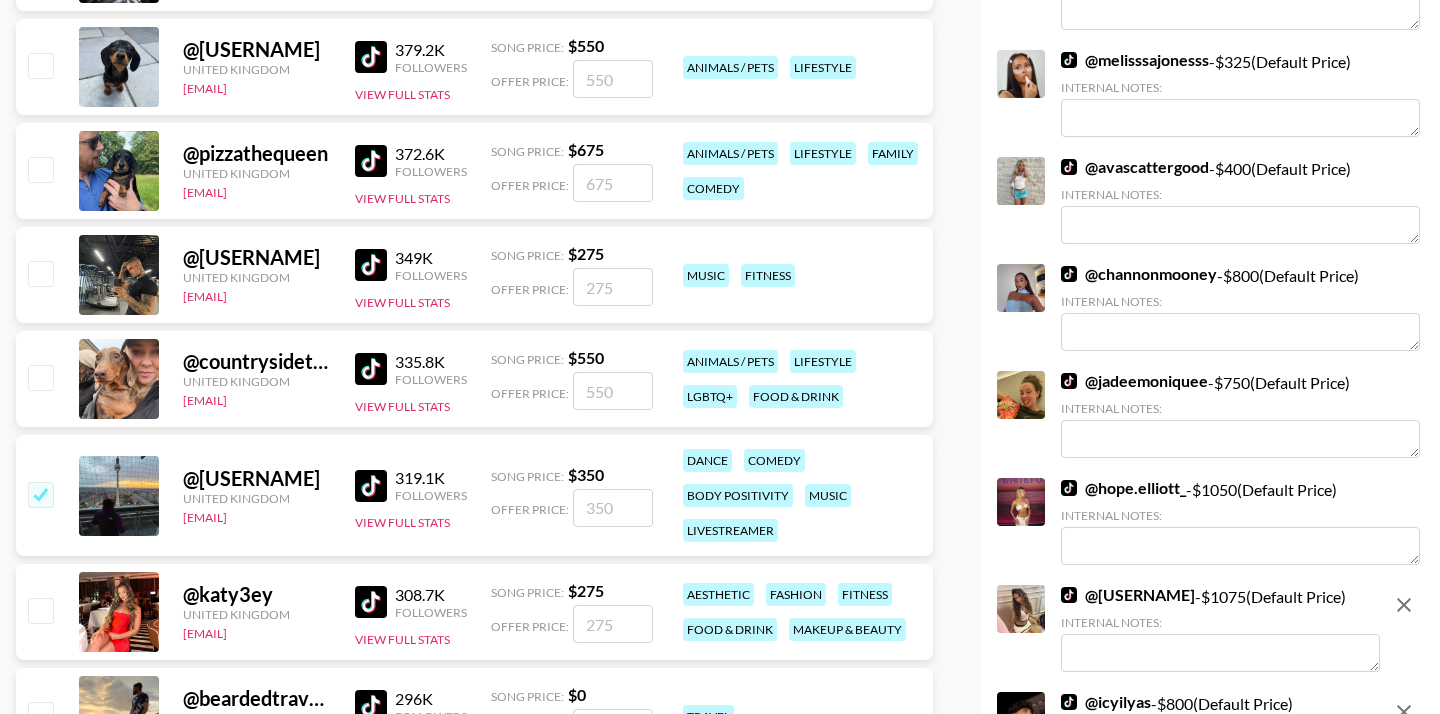 checkbox on "true" 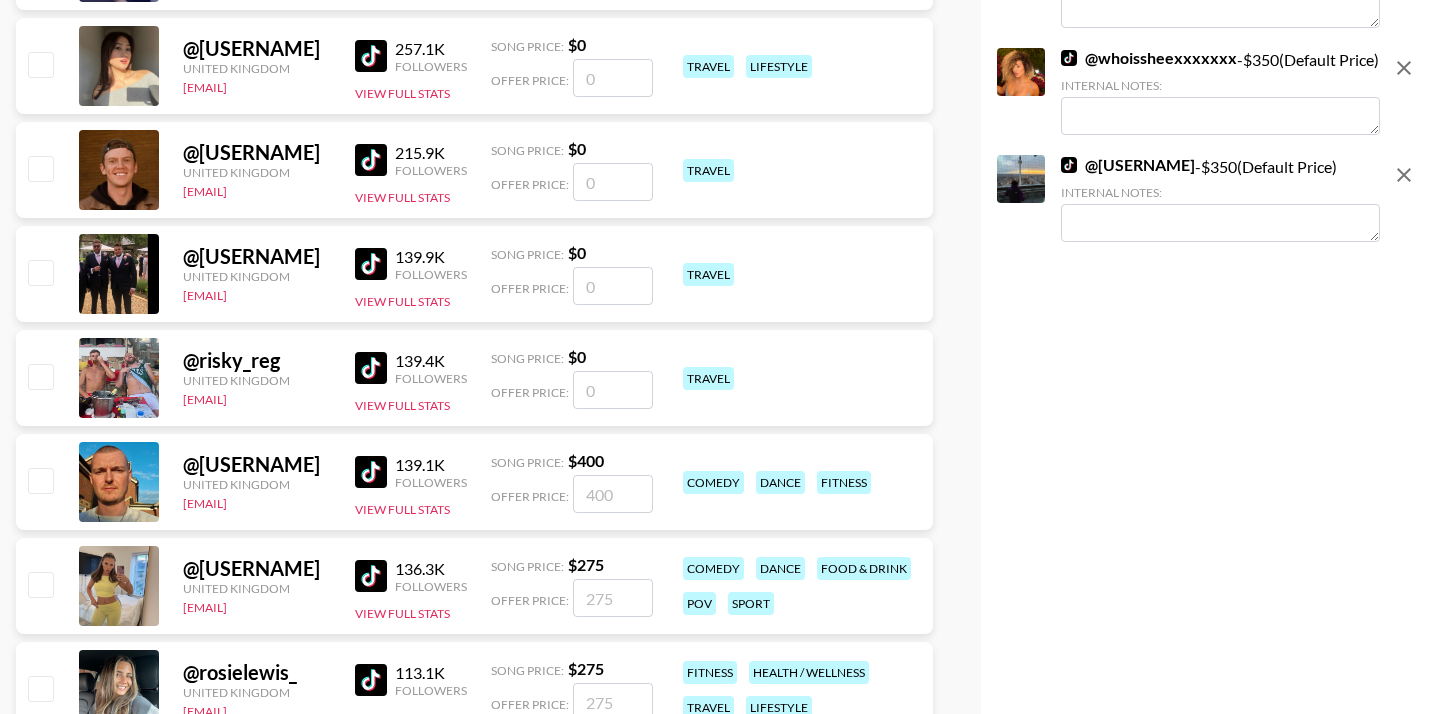 scroll, scrollTop: 2244, scrollLeft: 0, axis: vertical 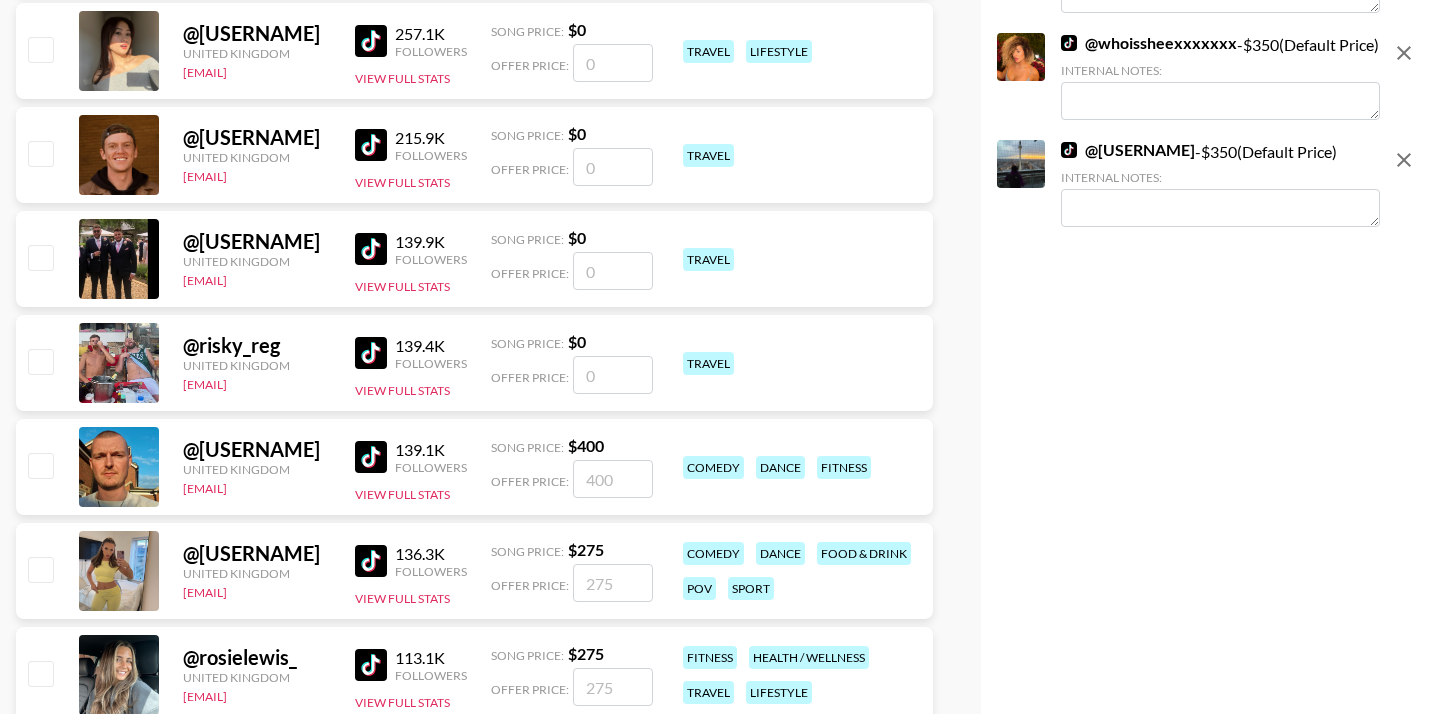 click at bounding box center (40, 465) 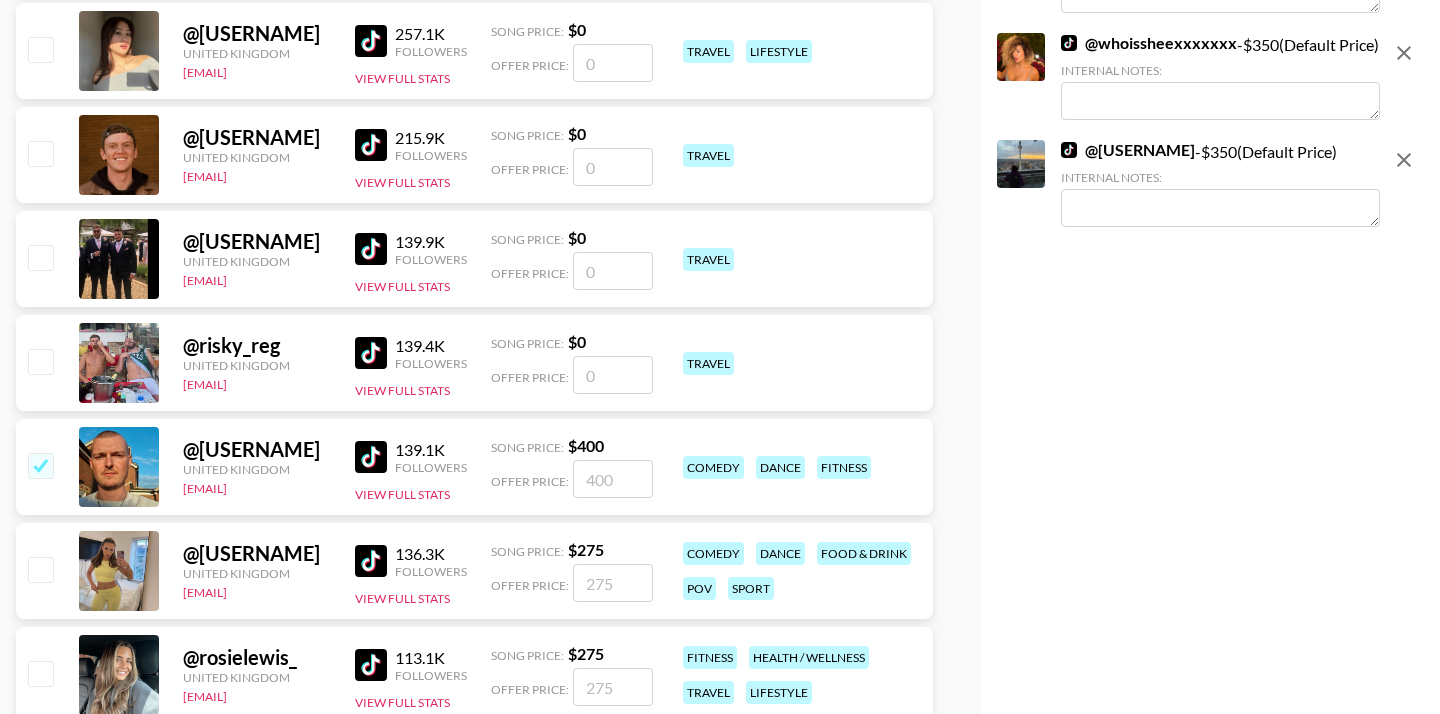 checkbox on "true" 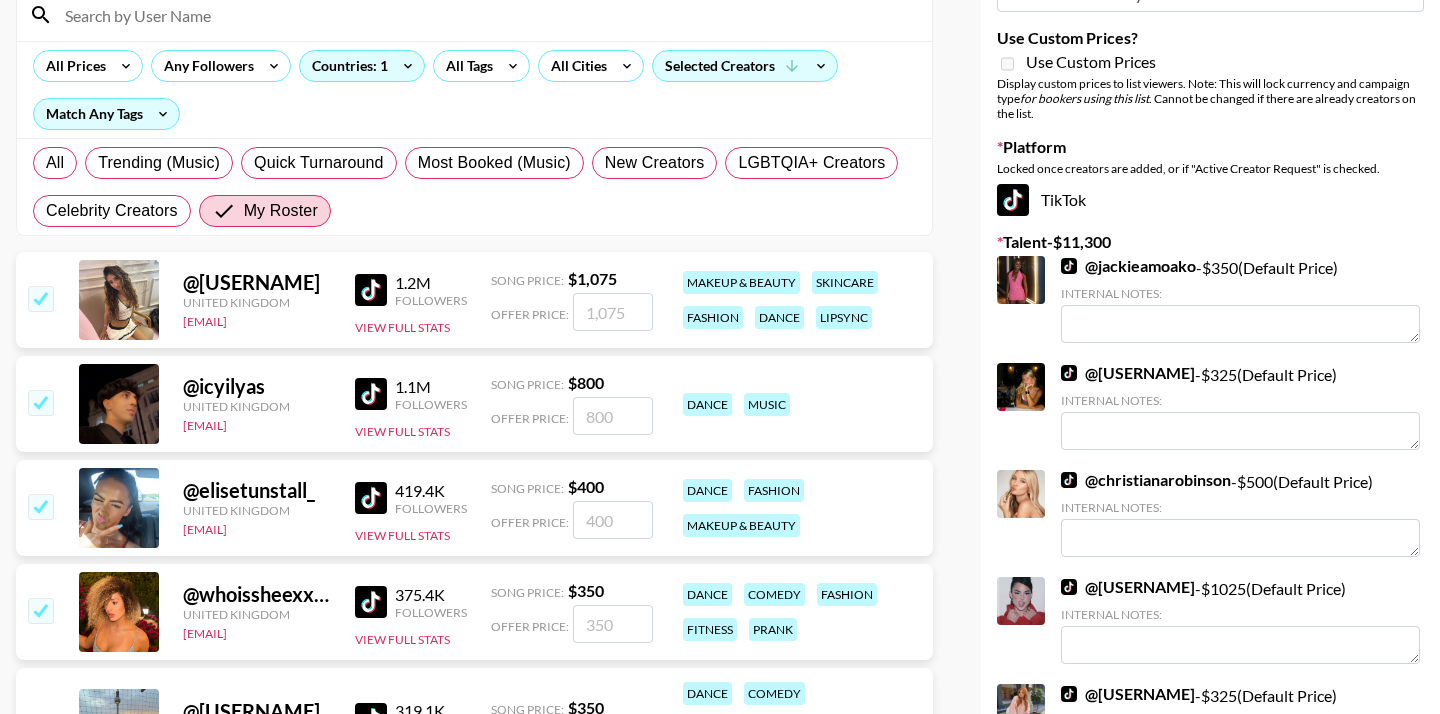 scroll, scrollTop: 0, scrollLeft: 0, axis: both 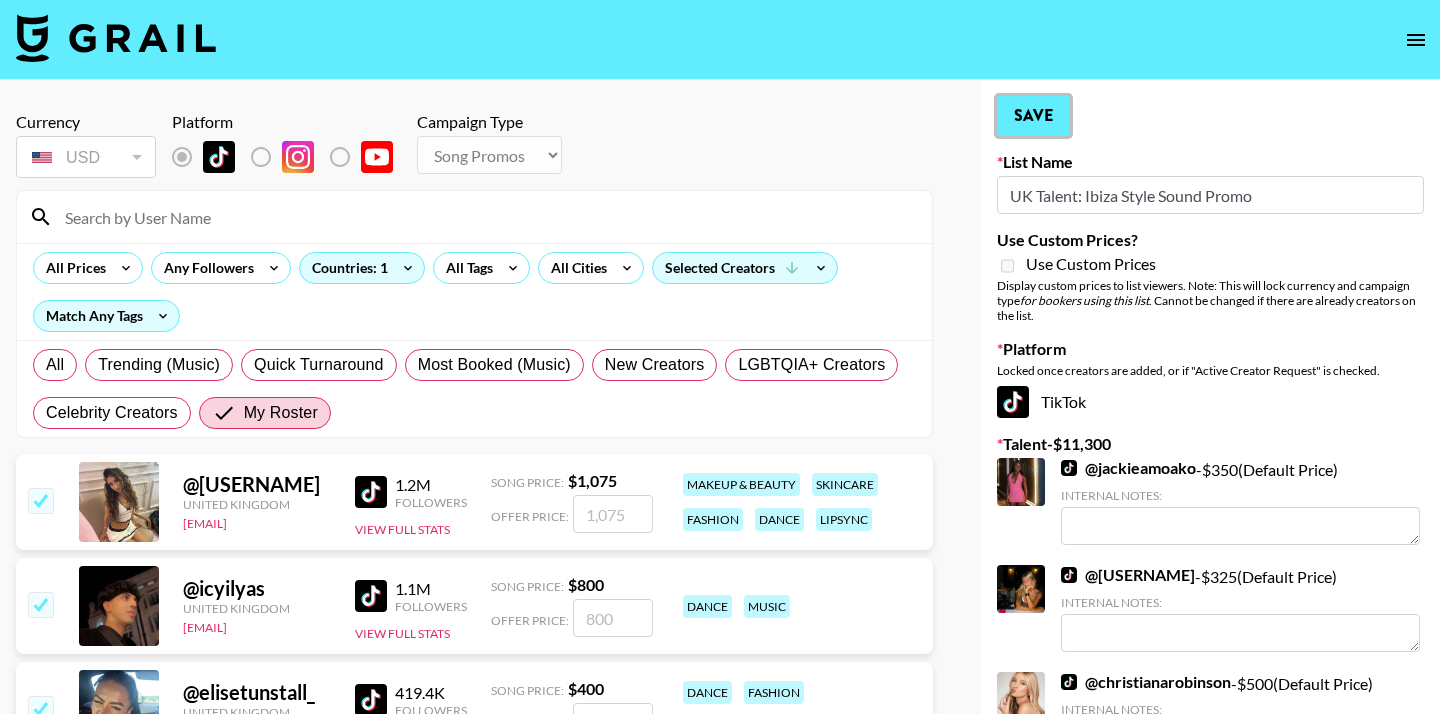 click on "Save" at bounding box center (1033, 116) 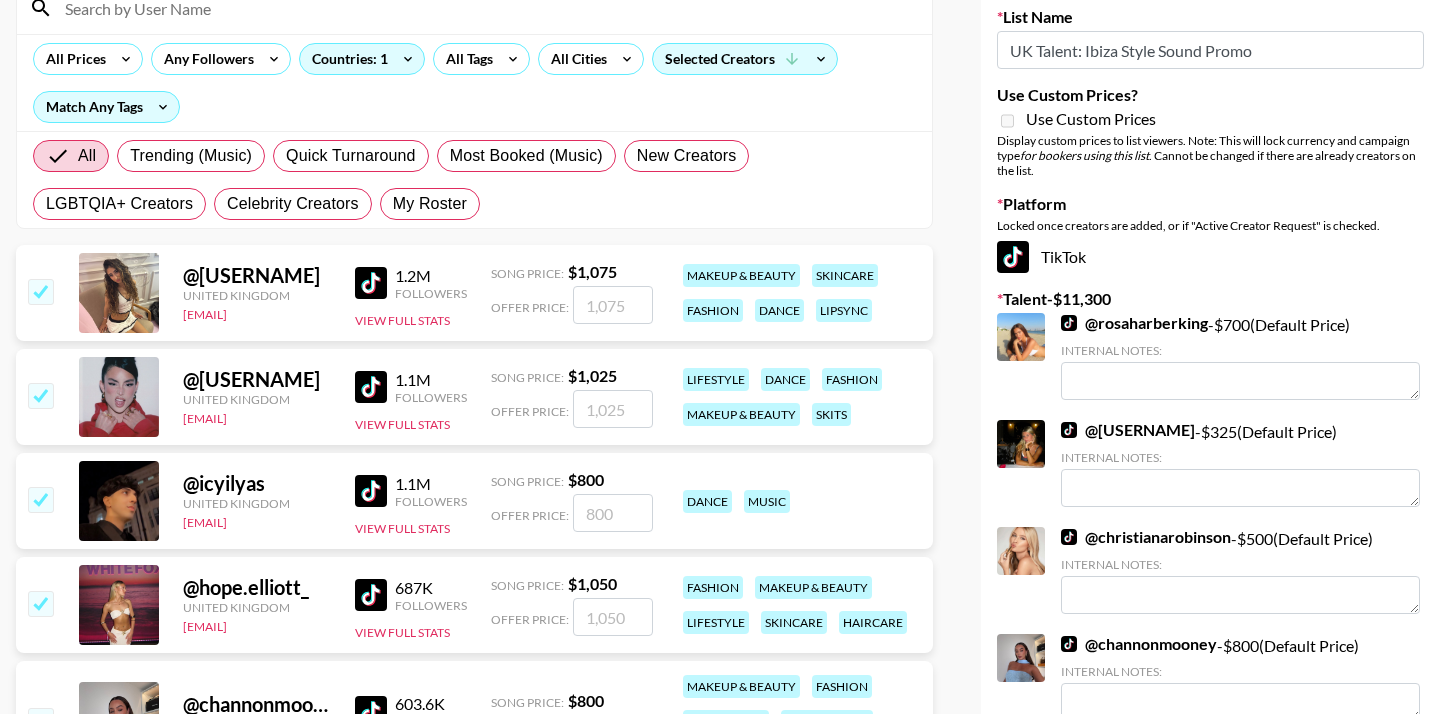 scroll, scrollTop: 0, scrollLeft: 0, axis: both 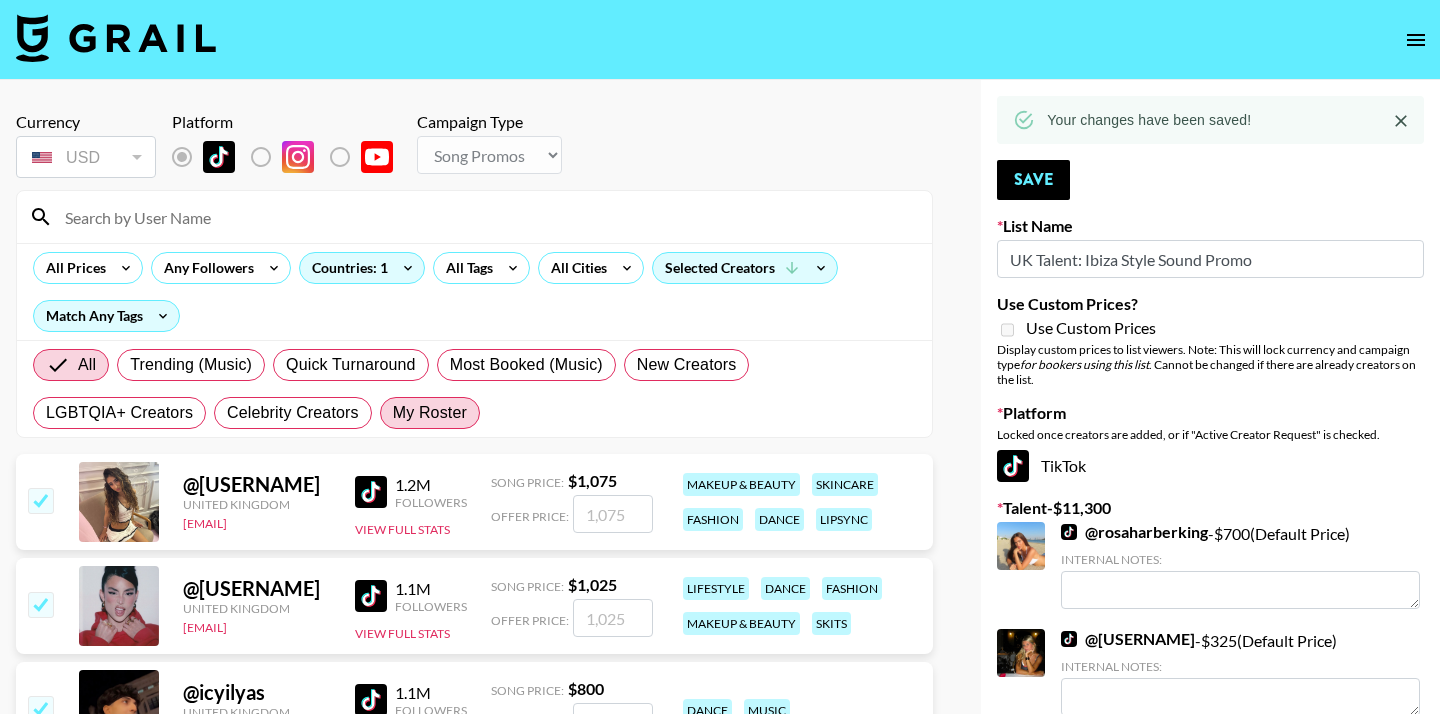 click on "My Roster" at bounding box center [430, 413] 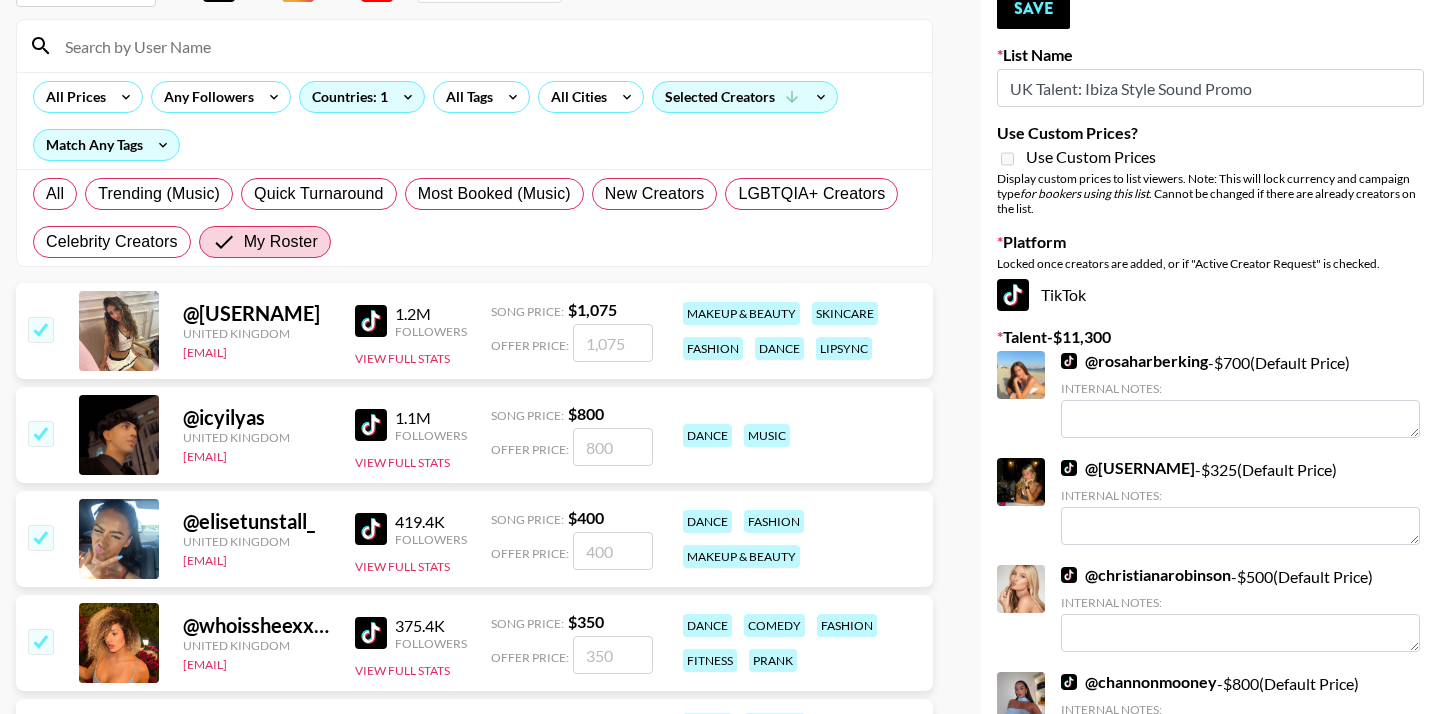scroll, scrollTop: 0, scrollLeft: 0, axis: both 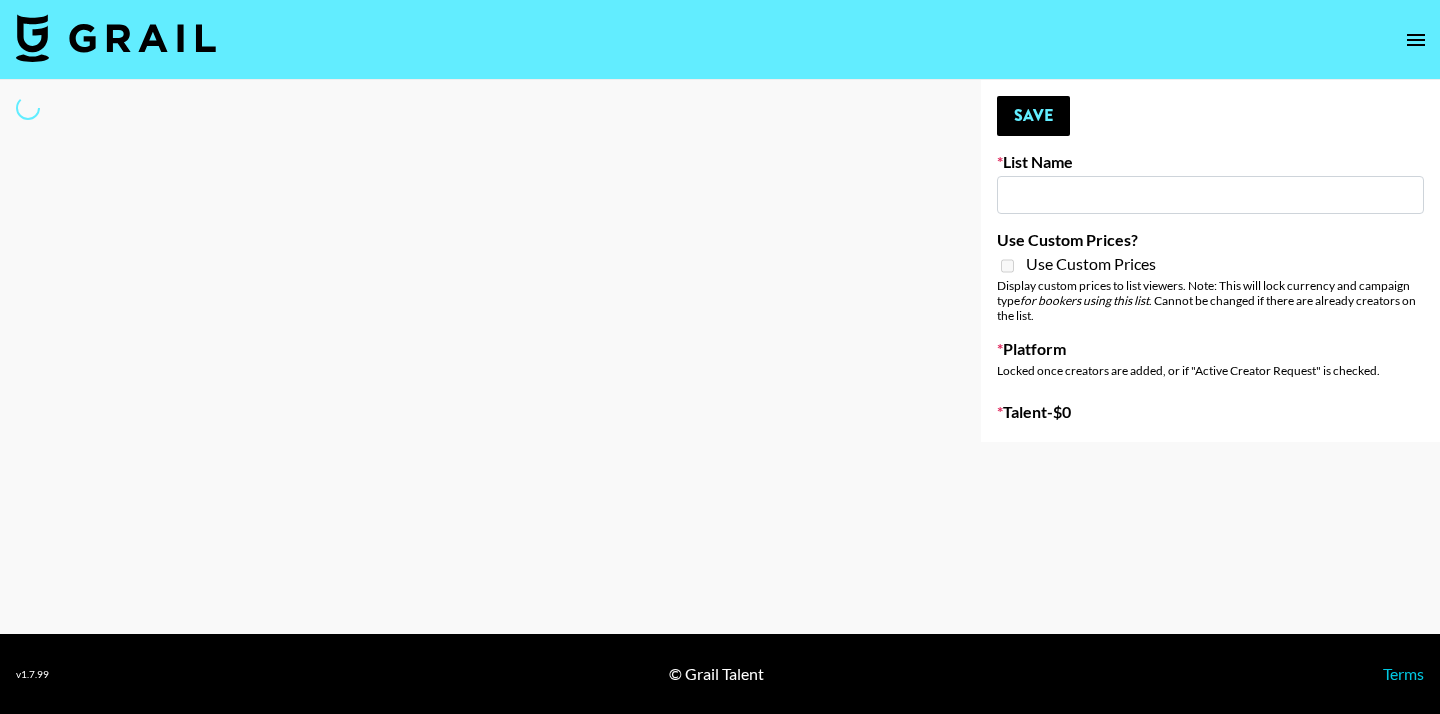 type on "Sugar Sweet (feat. Shenseea & Kehlani)" 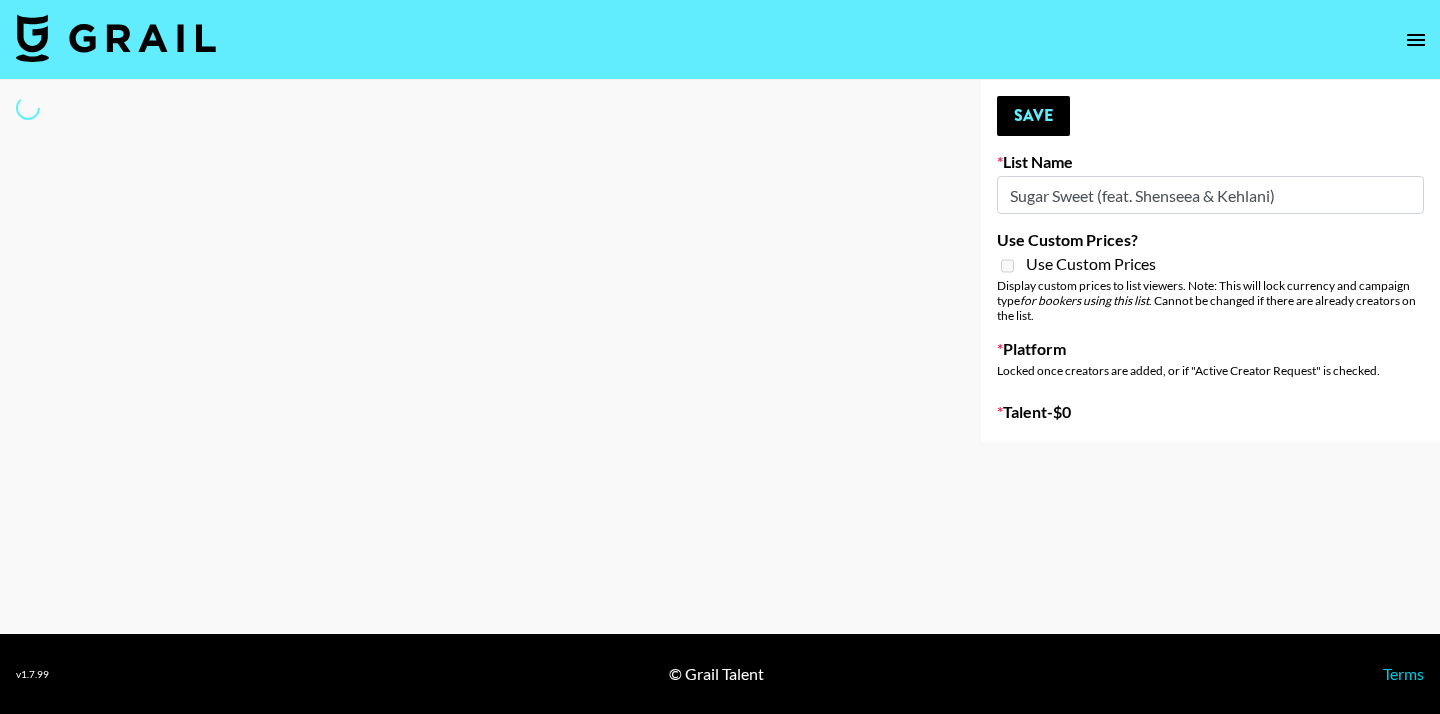select on "Song" 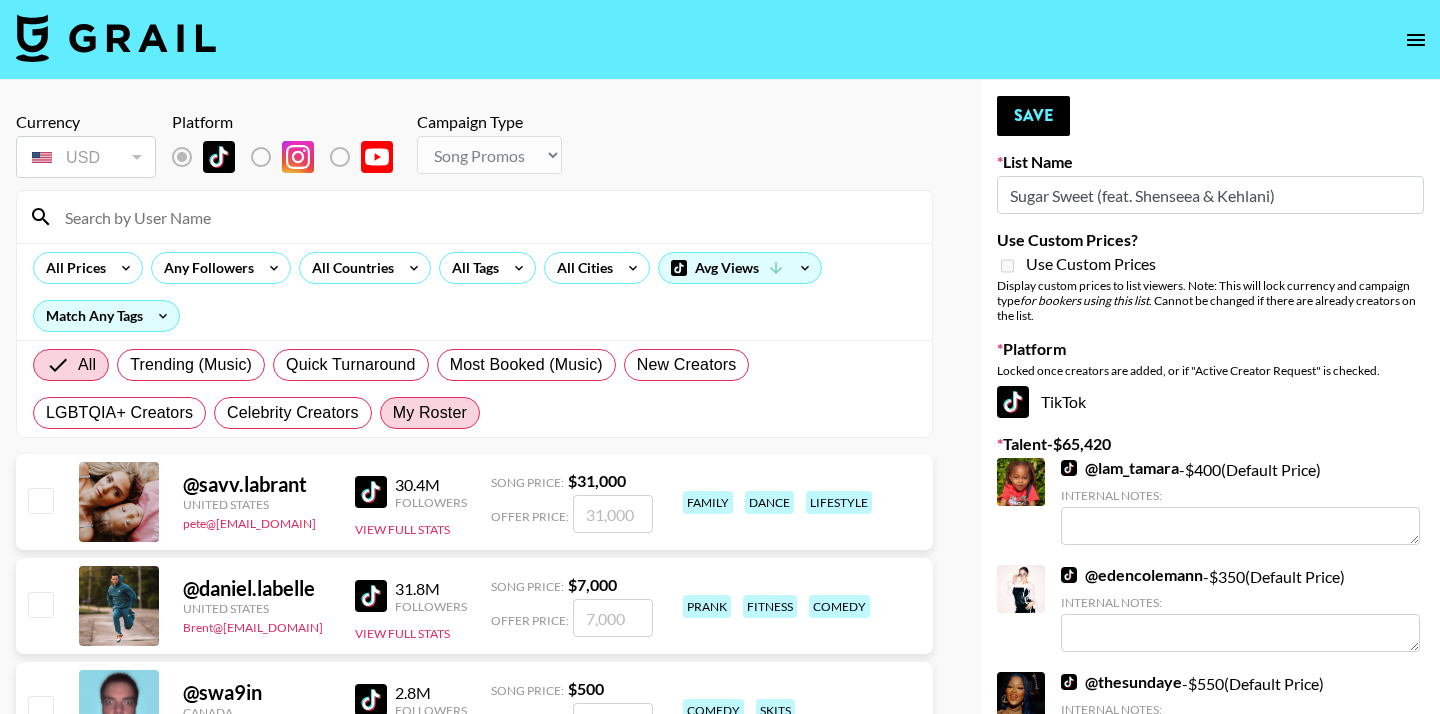 click on "My Roster" at bounding box center [430, 413] 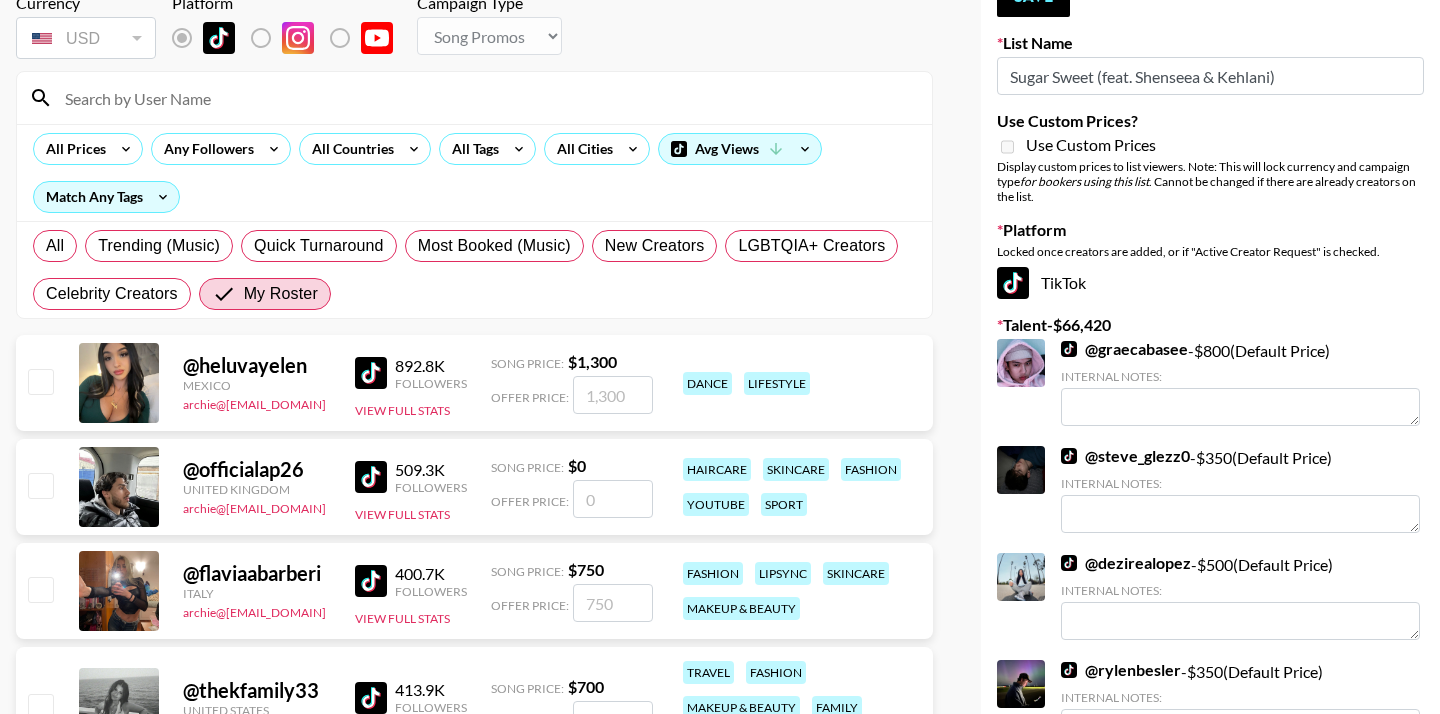 scroll, scrollTop: 118, scrollLeft: 0, axis: vertical 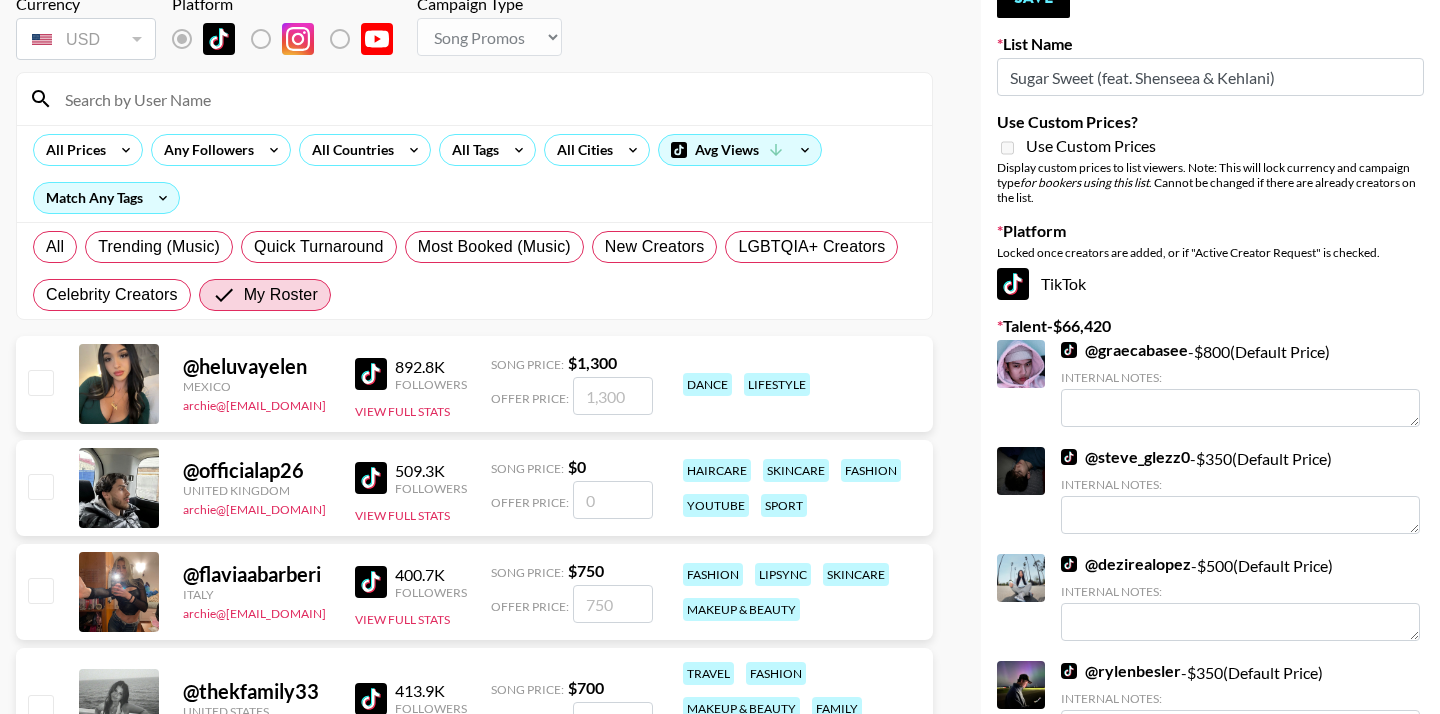 click at bounding box center [40, 382] 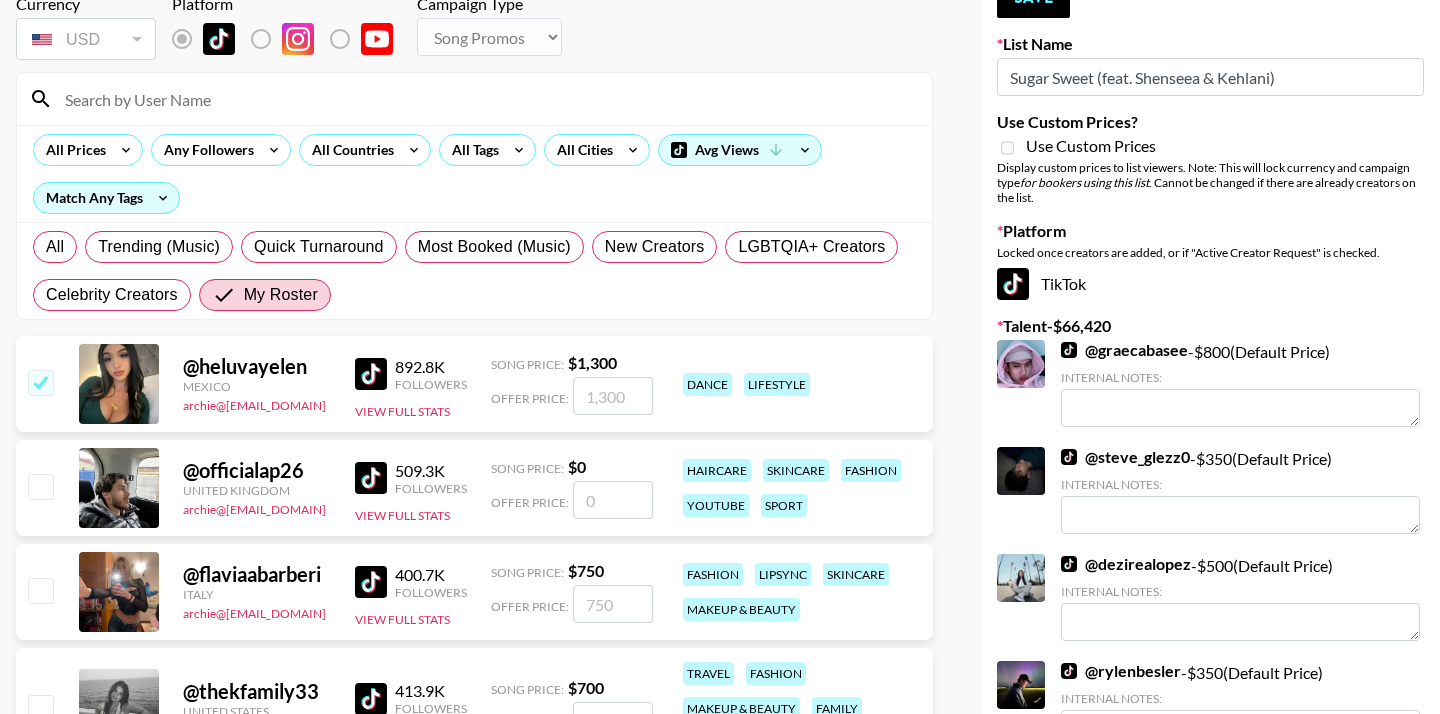 checkbox on "true" 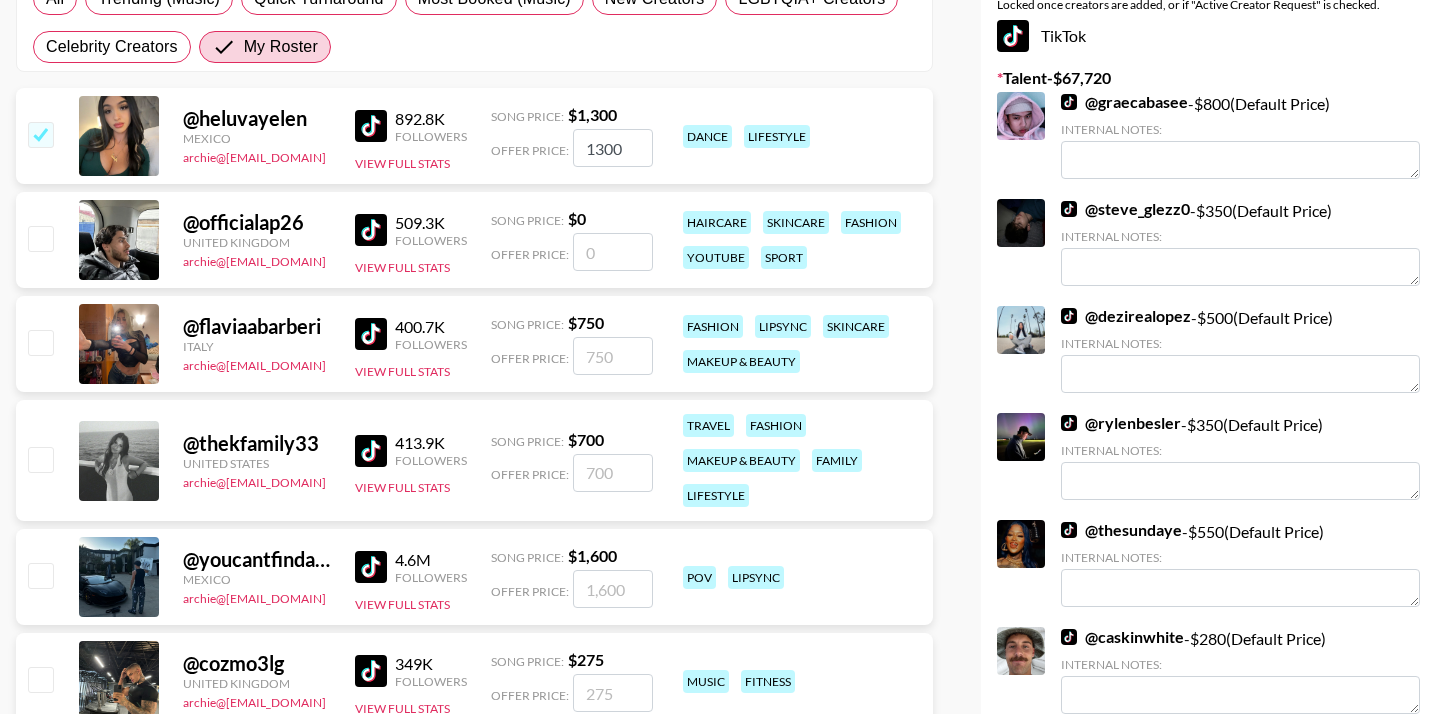 scroll, scrollTop: 365, scrollLeft: 0, axis: vertical 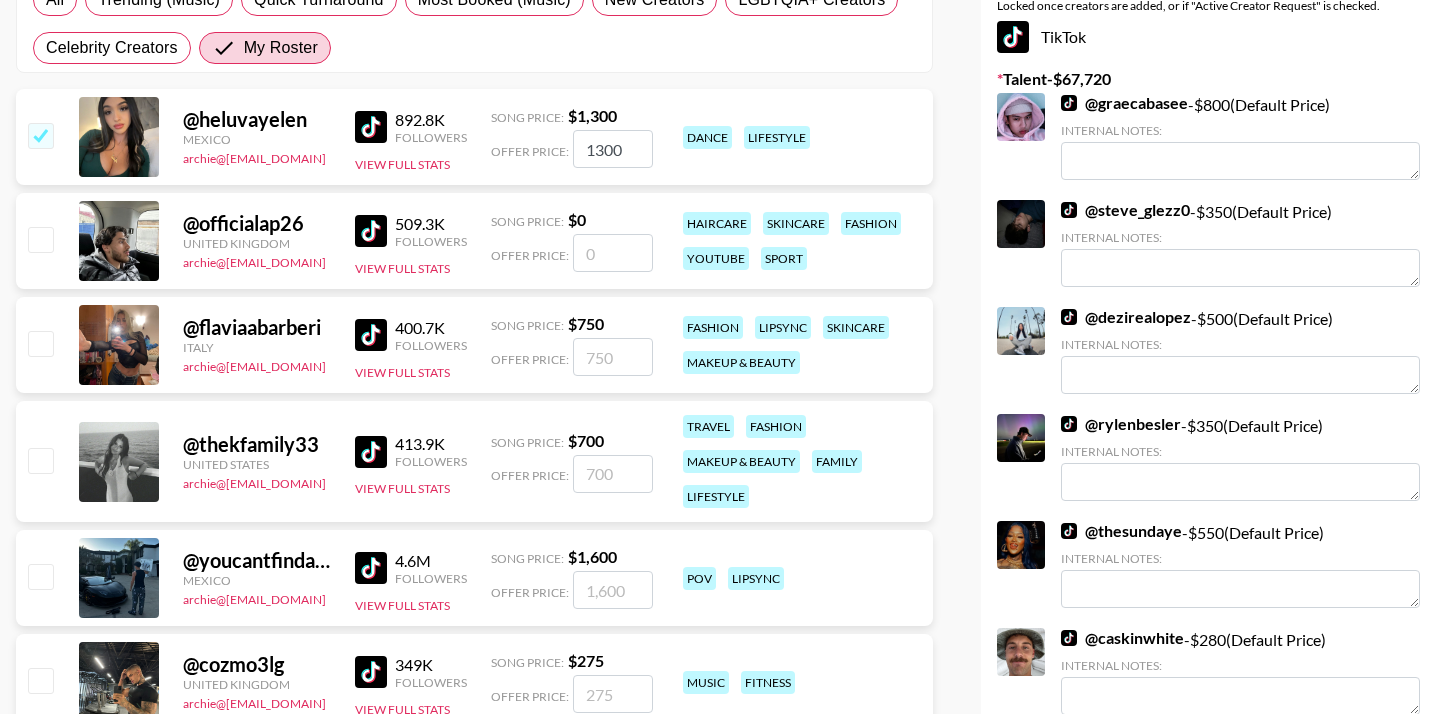 click at bounding box center [40, 460] 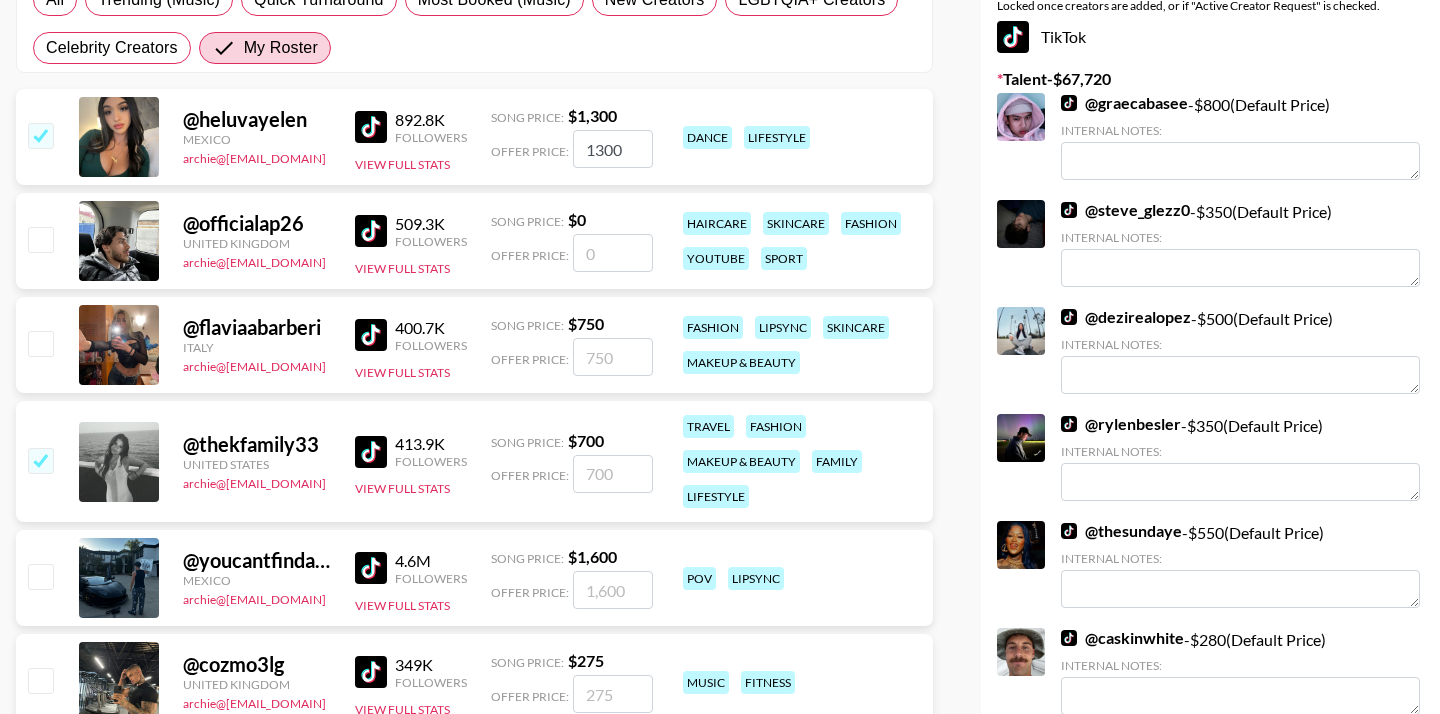 checkbox on "true" 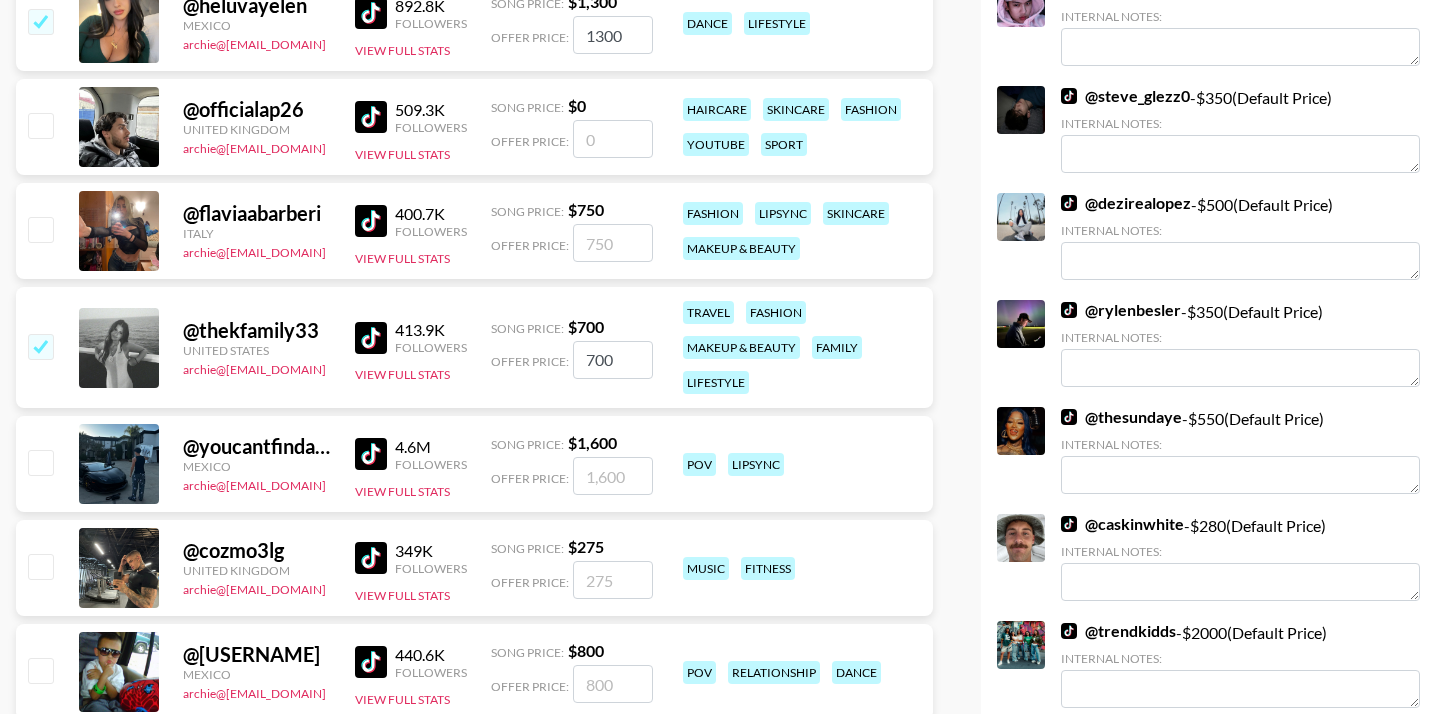 scroll, scrollTop: 504, scrollLeft: 0, axis: vertical 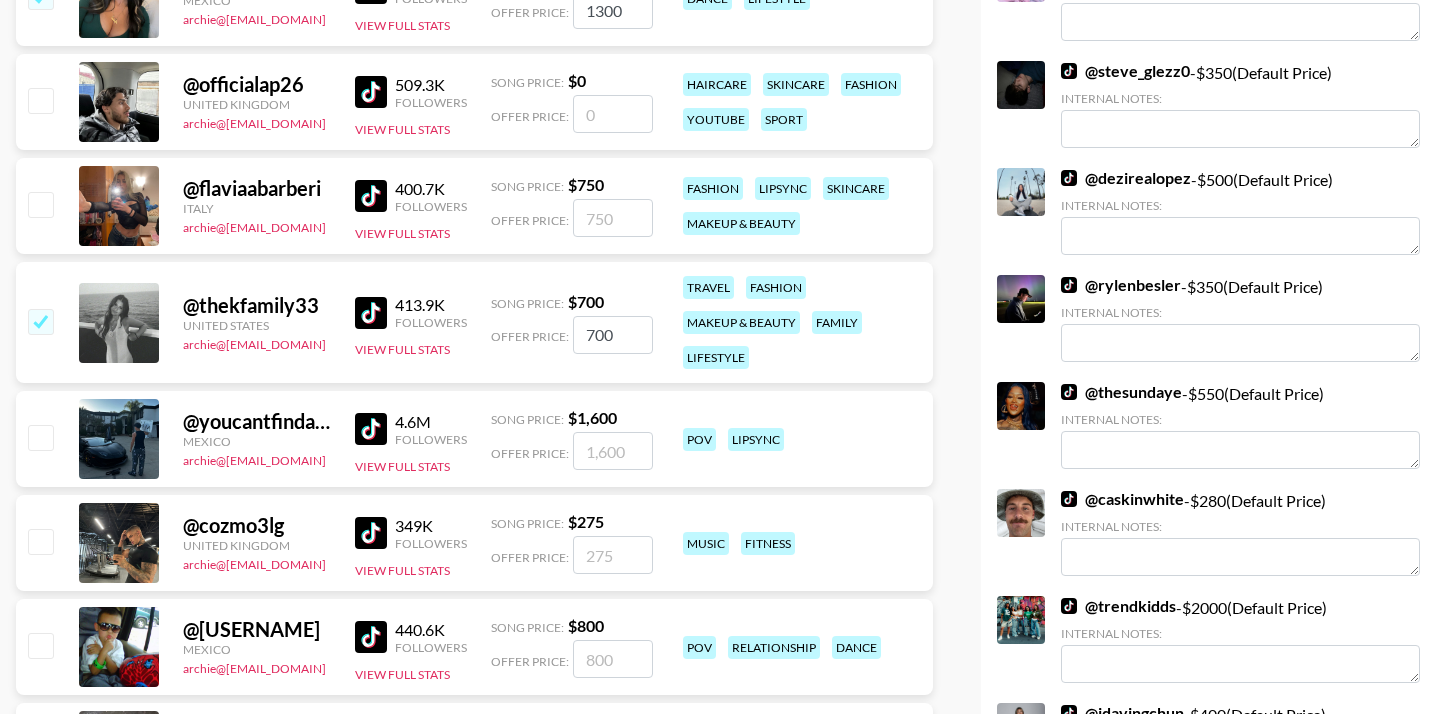 click at bounding box center (40, 437) 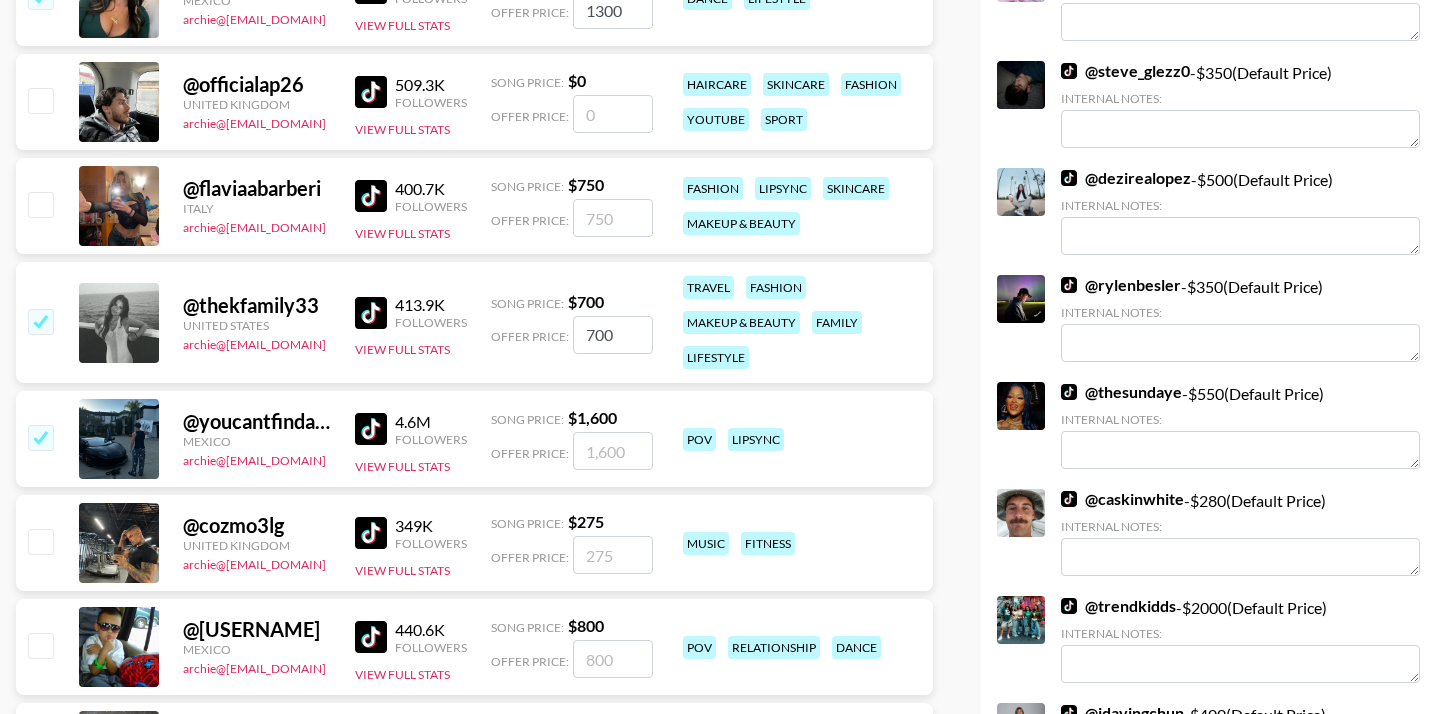 checkbox on "true" 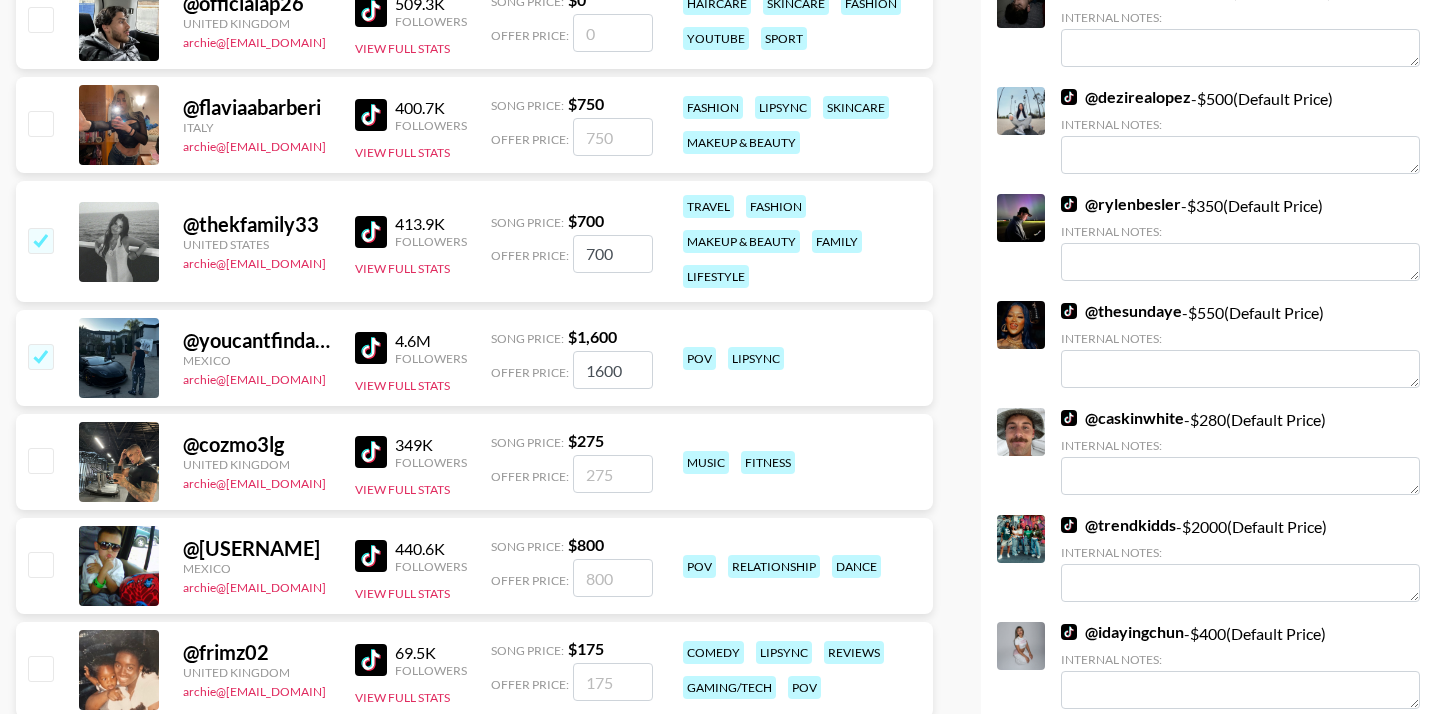 scroll, scrollTop: 607, scrollLeft: 0, axis: vertical 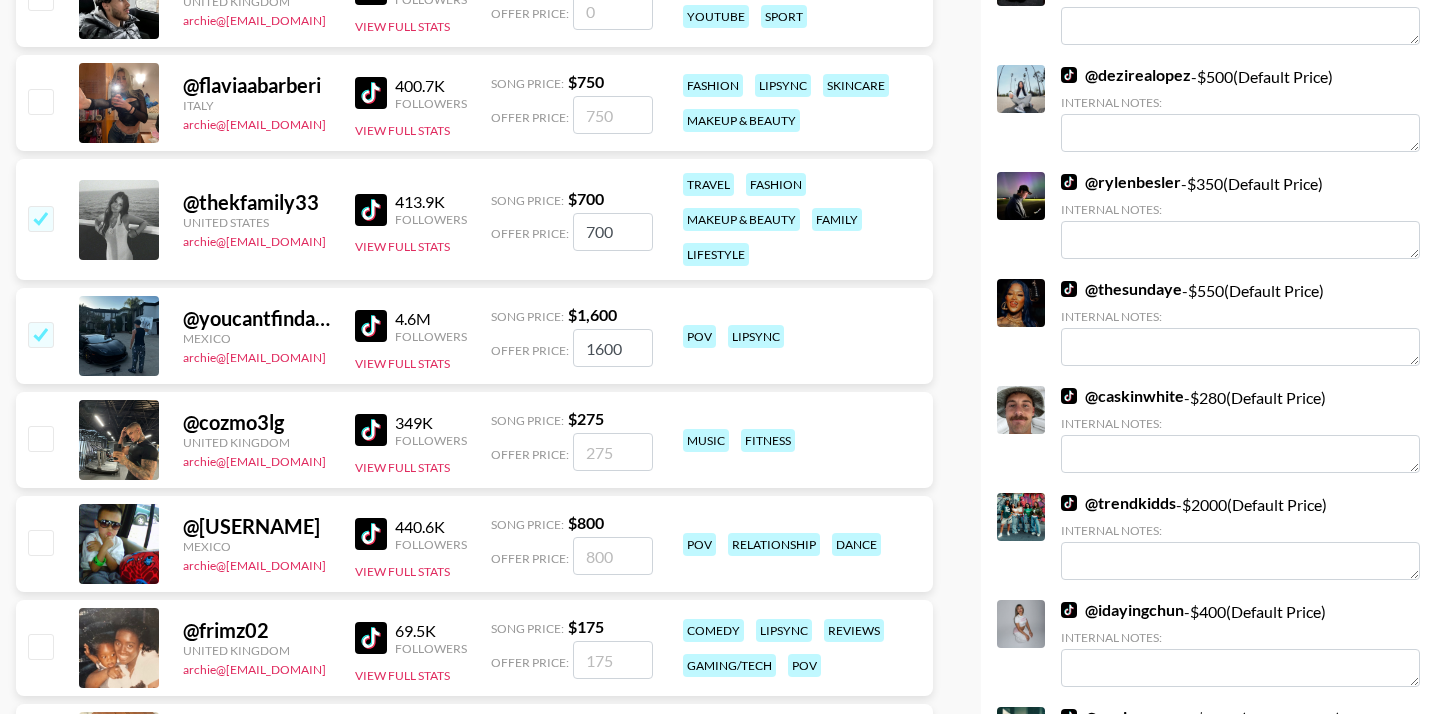 click at bounding box center [40, 542] 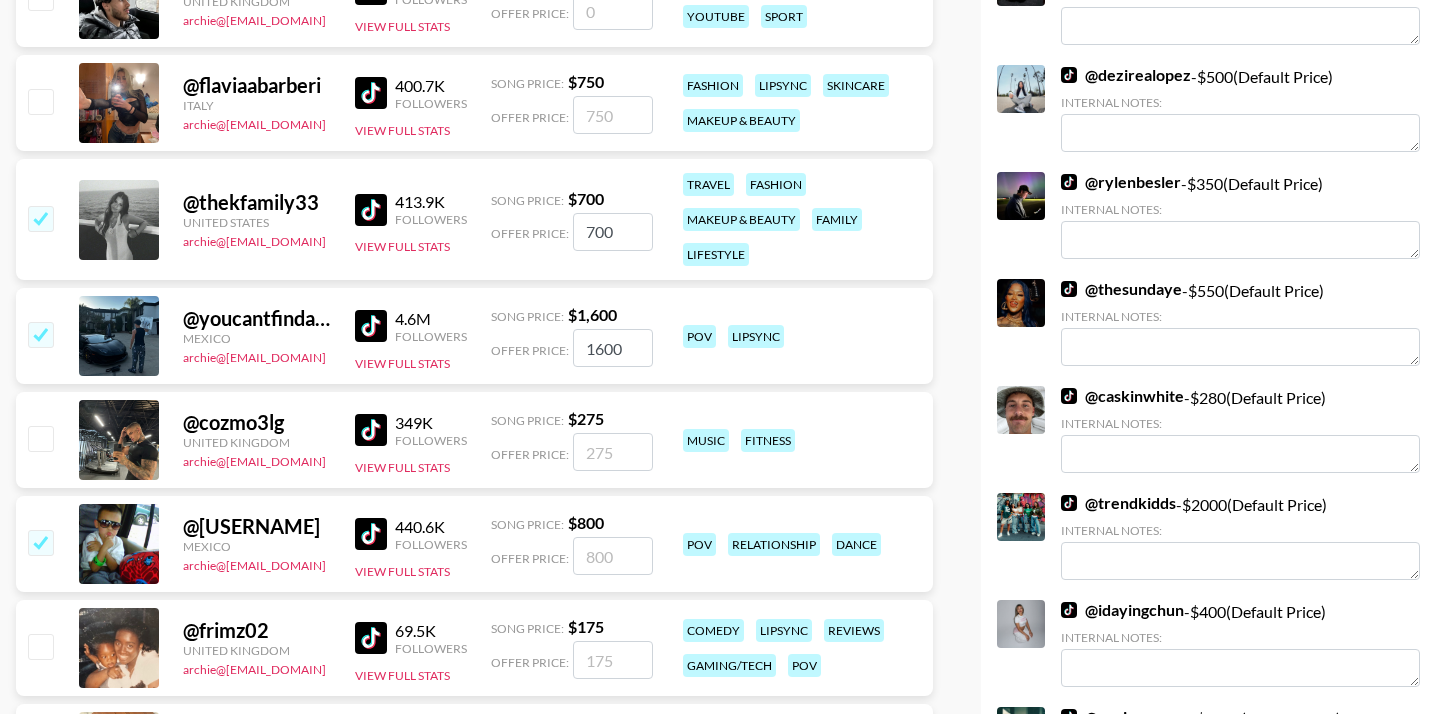 checkbox on "true" 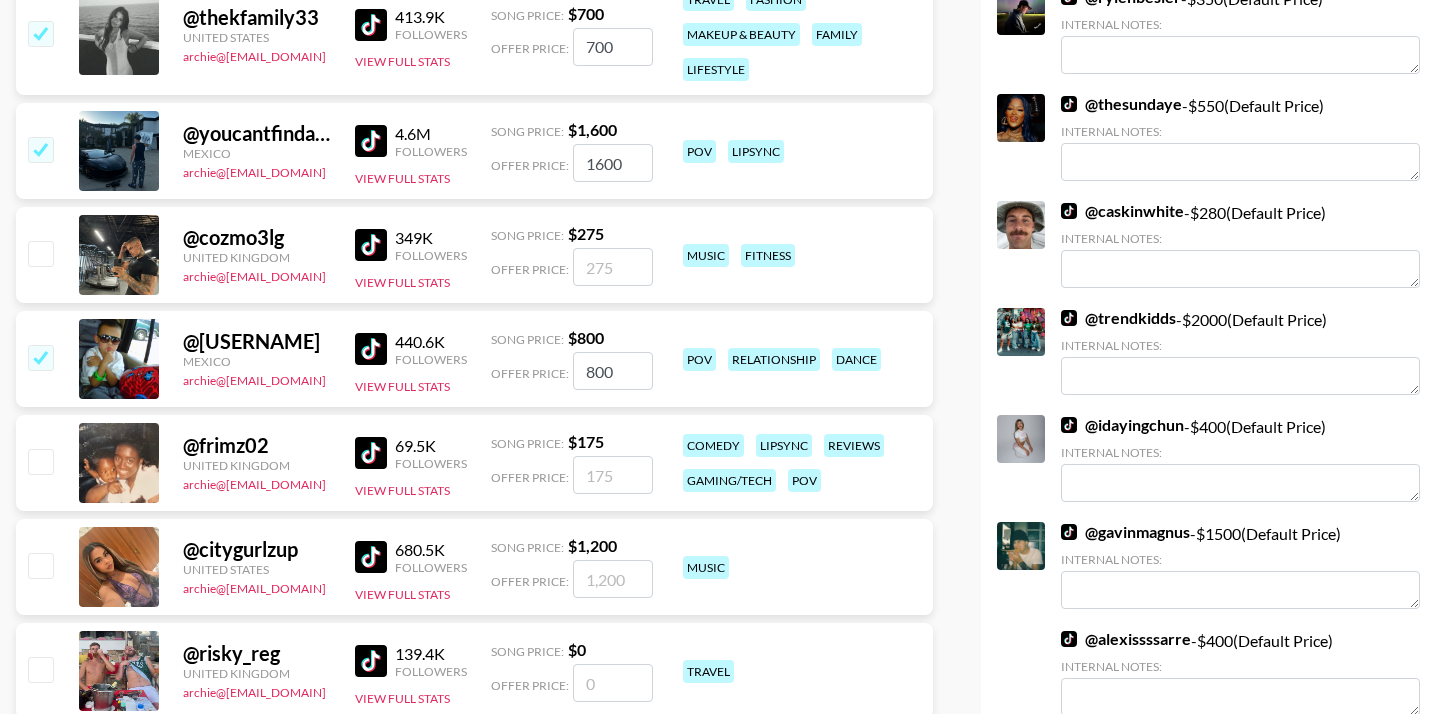scroll, scrollTop: 849, scrollLeft: 0, axis: vertical 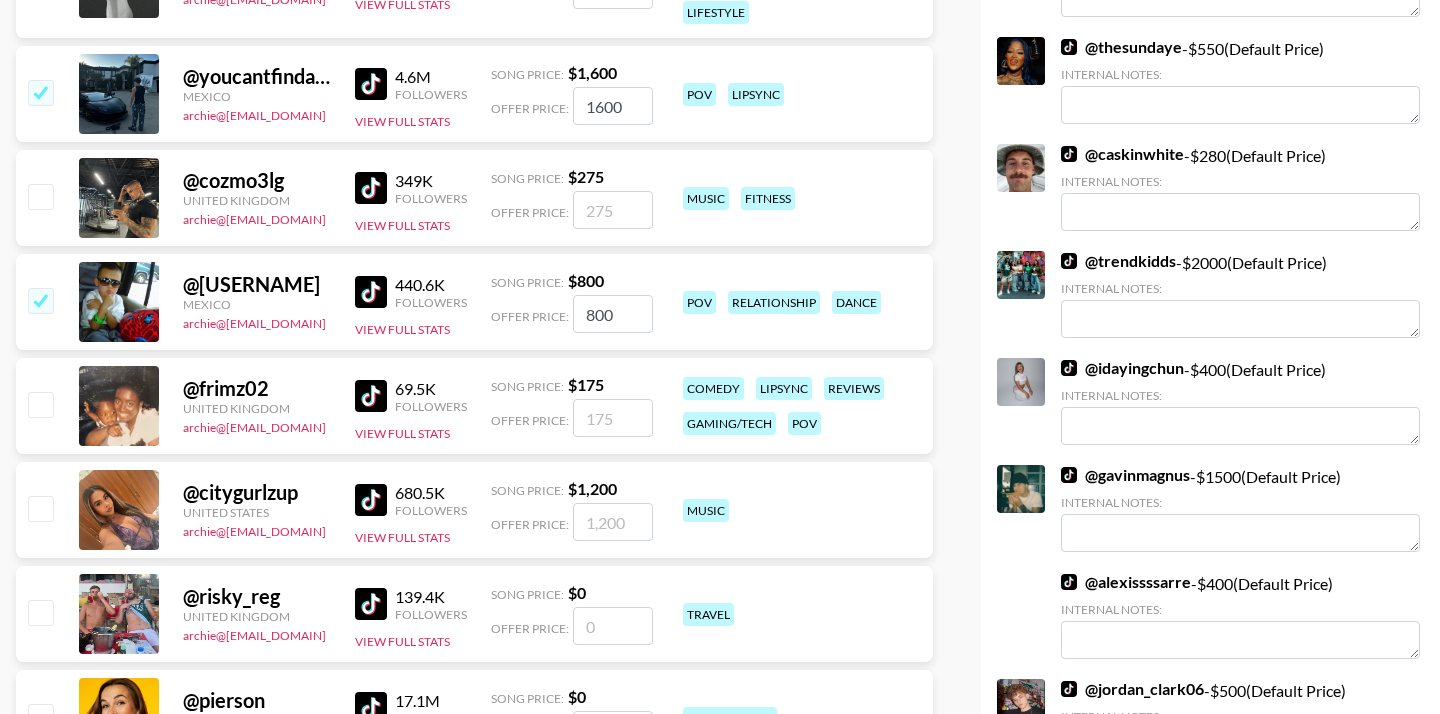 click at bounding box center [40, 508] 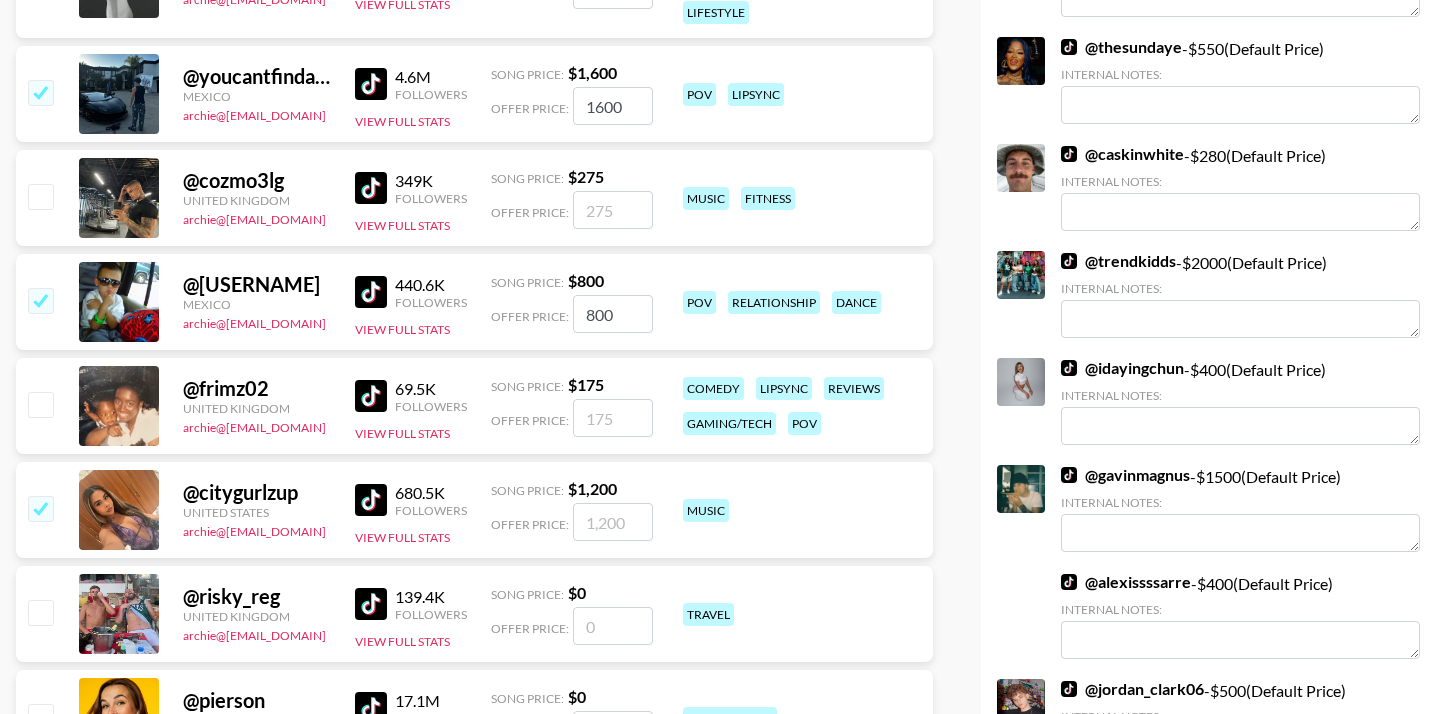 checkbox on "true" 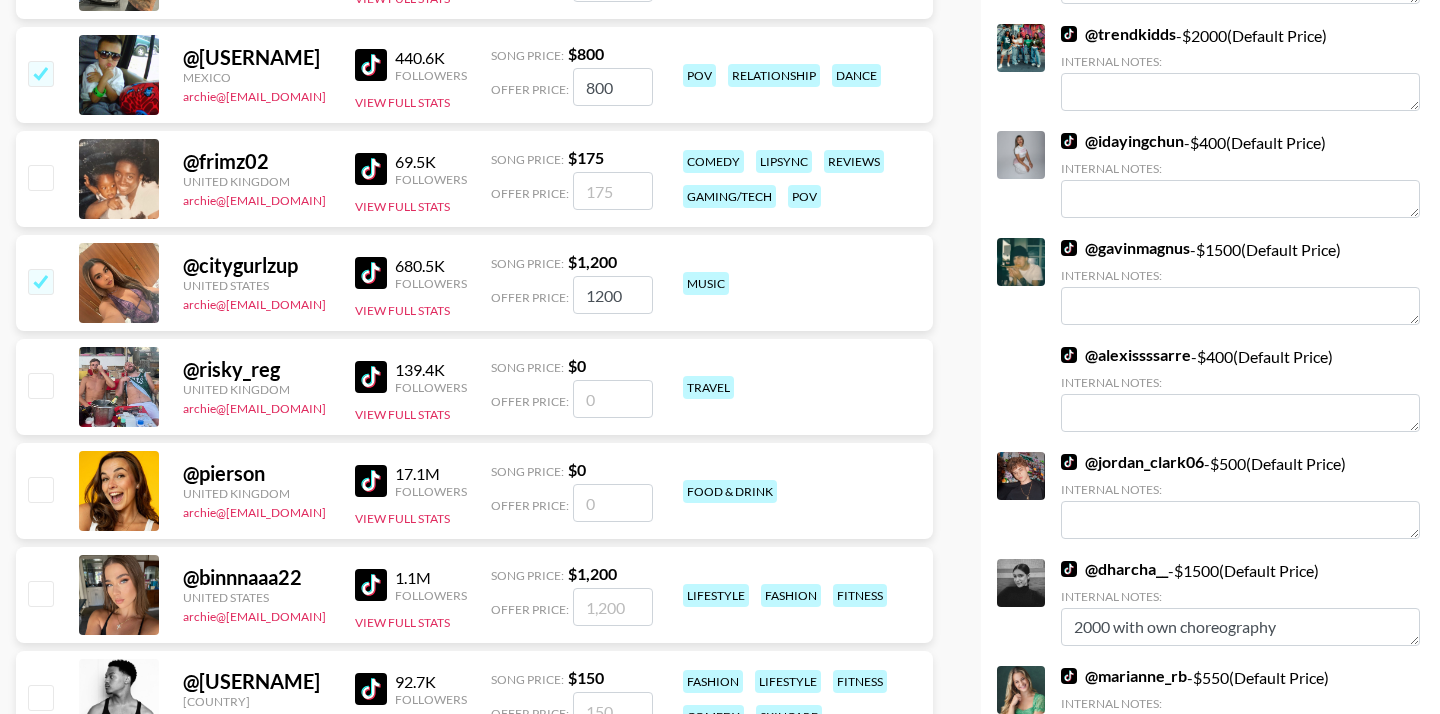 scroll, scrollTop: 1077, scrollLeft: 0, axis: vertical 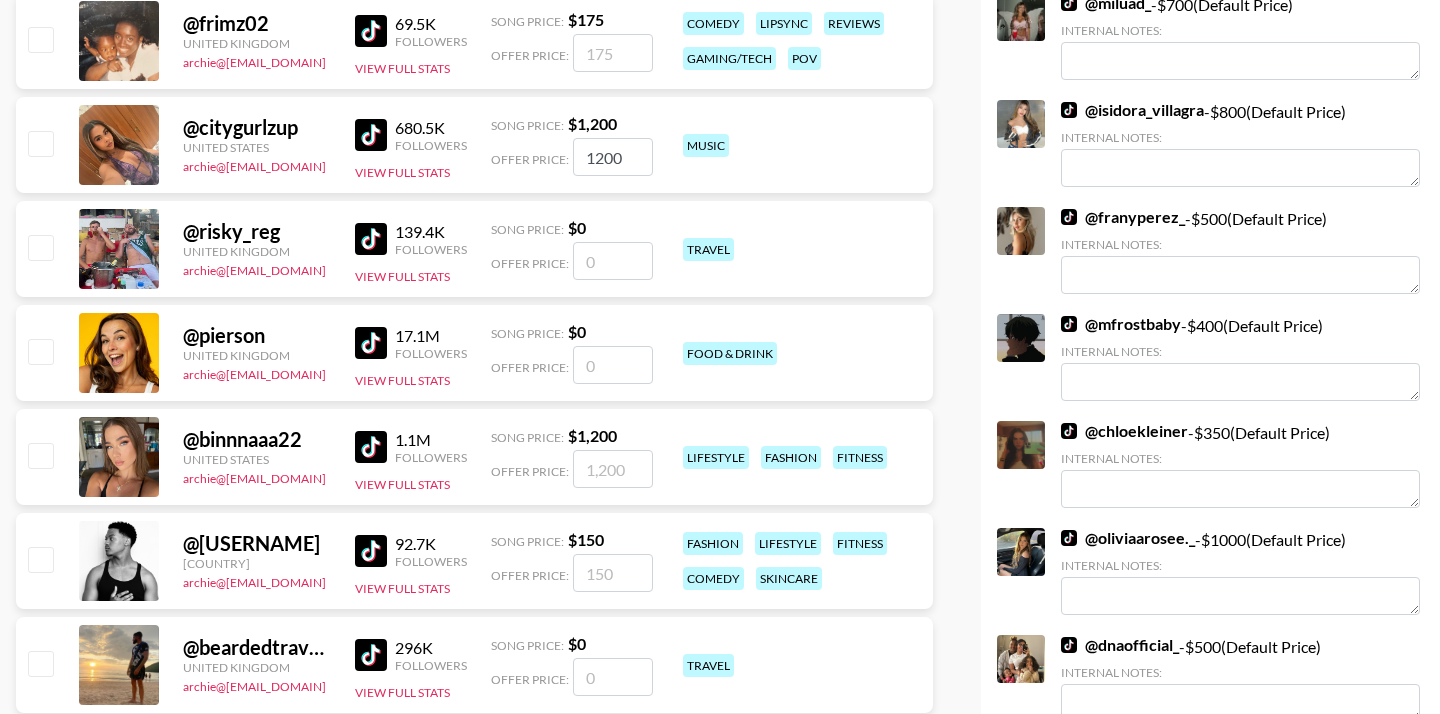 checkbox on "false" 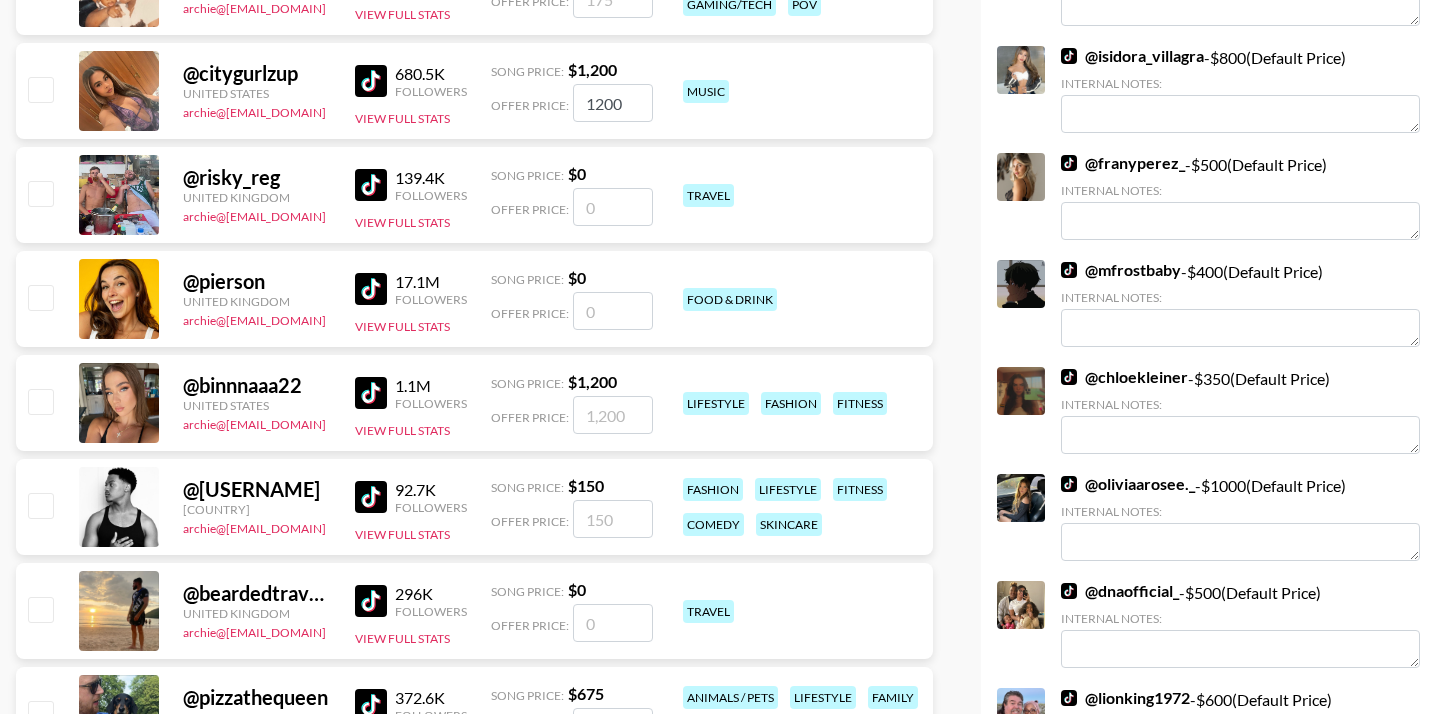 click at bounding box center [40, 401] 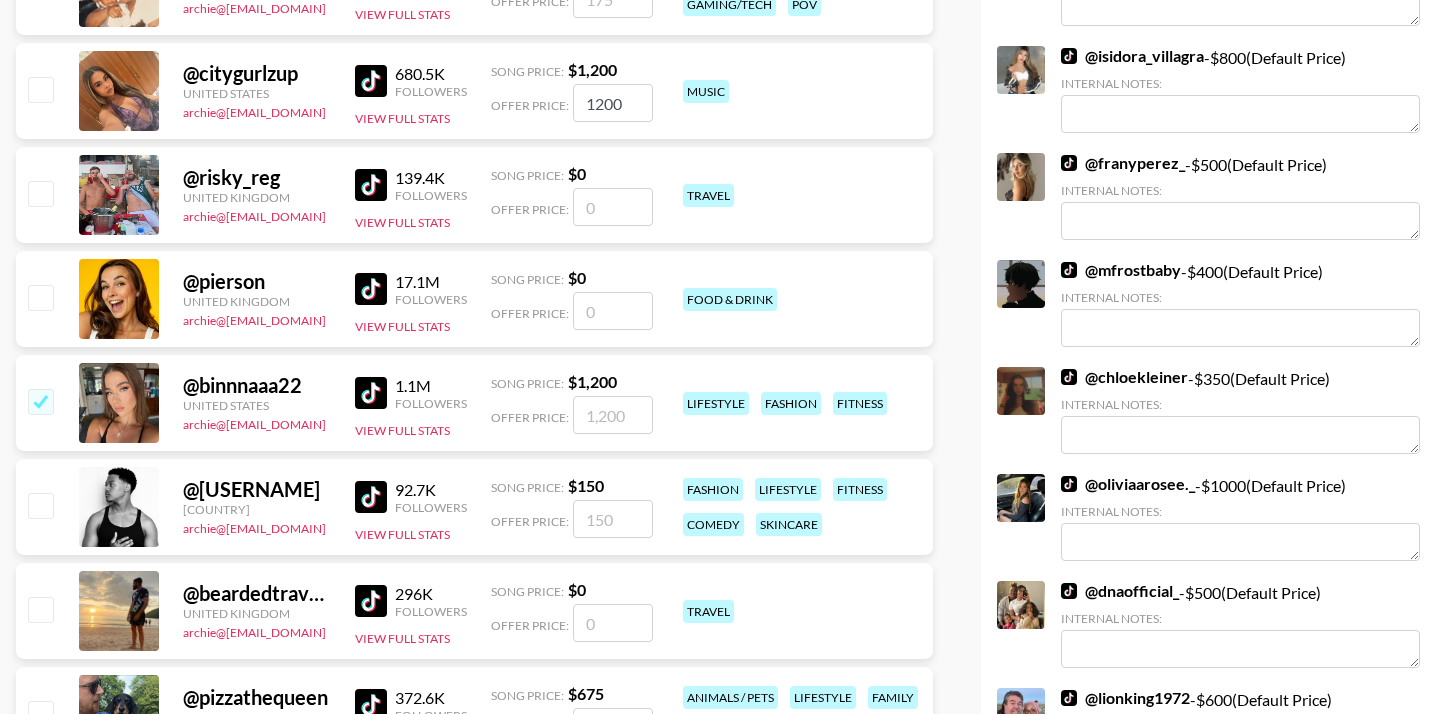 checkbox on "true" 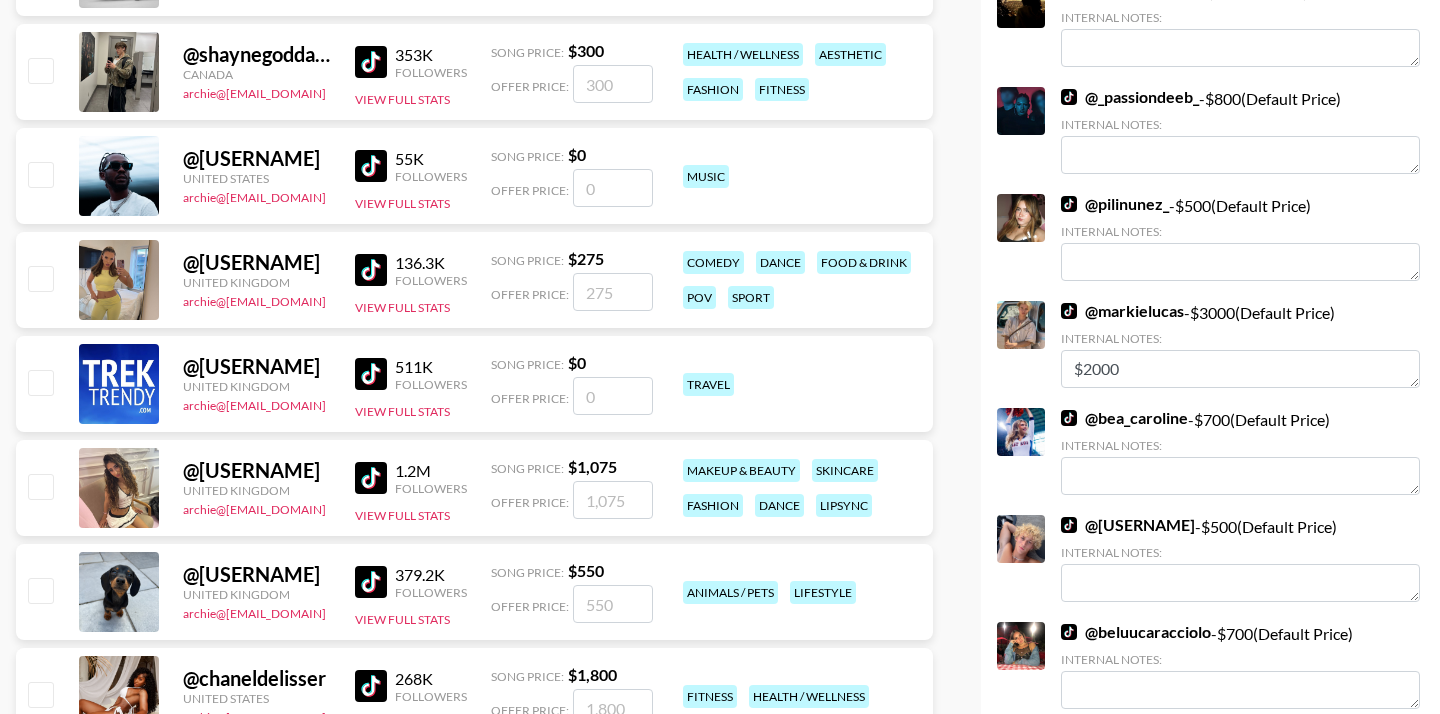 scroll, scrollTop: 3481, scrollLeft: 0, axis: vertical 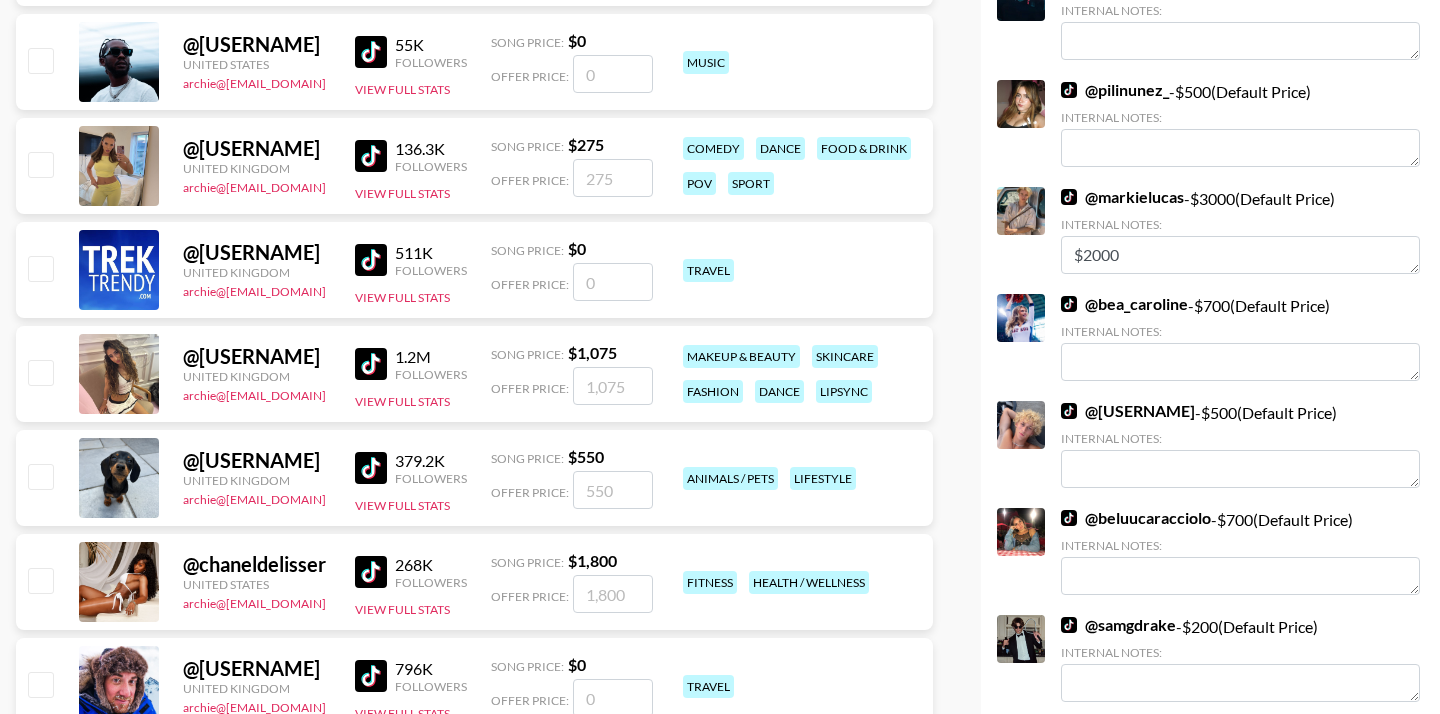 click at bounding box center (40, 372) 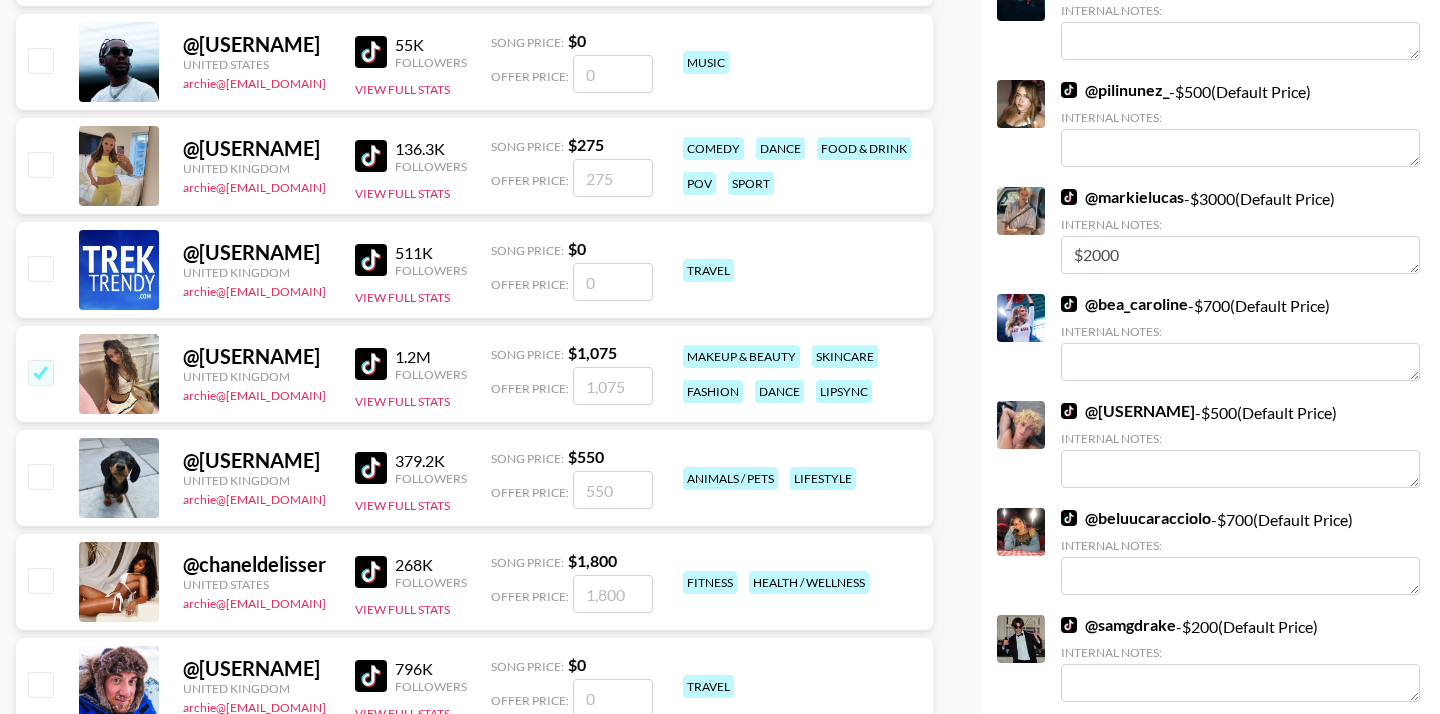 checkbox on "true" 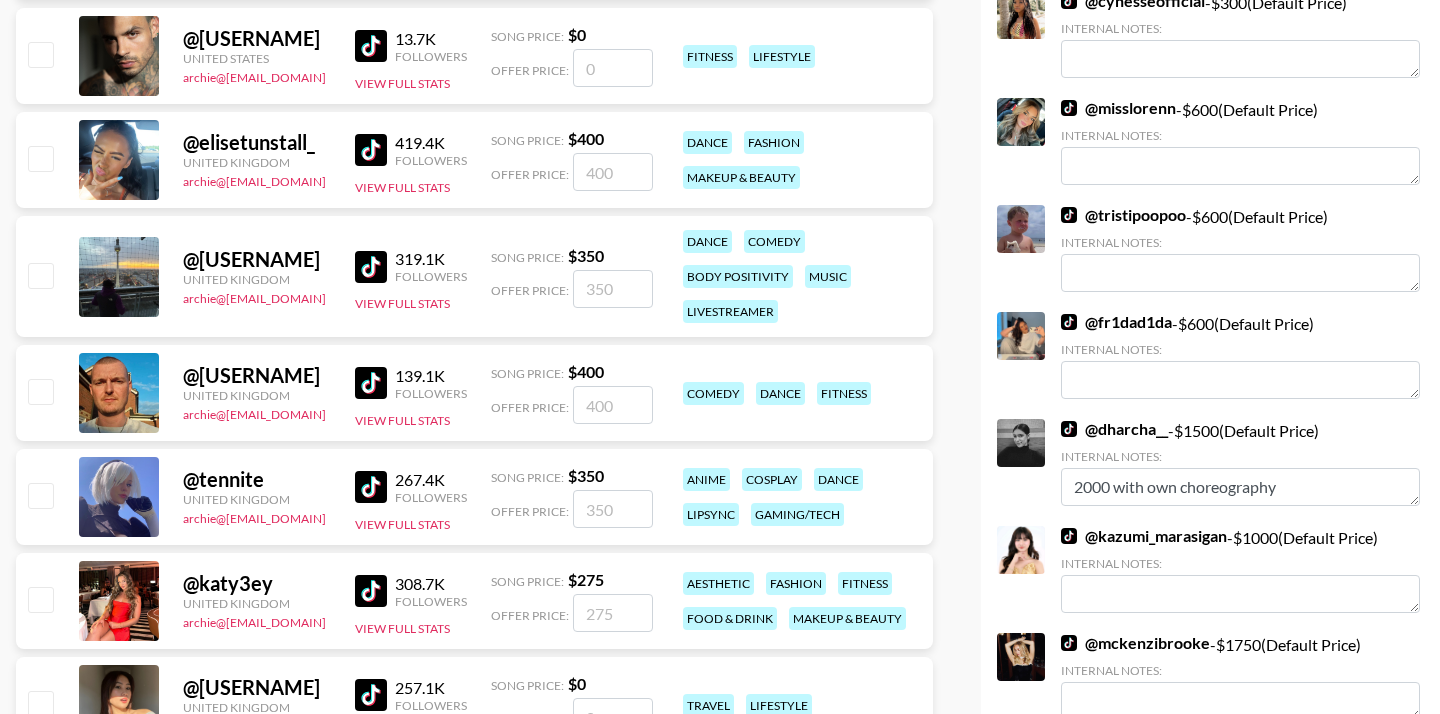 scroll, scrollTop: 4318, scrollLeft: 0, axis: vertical 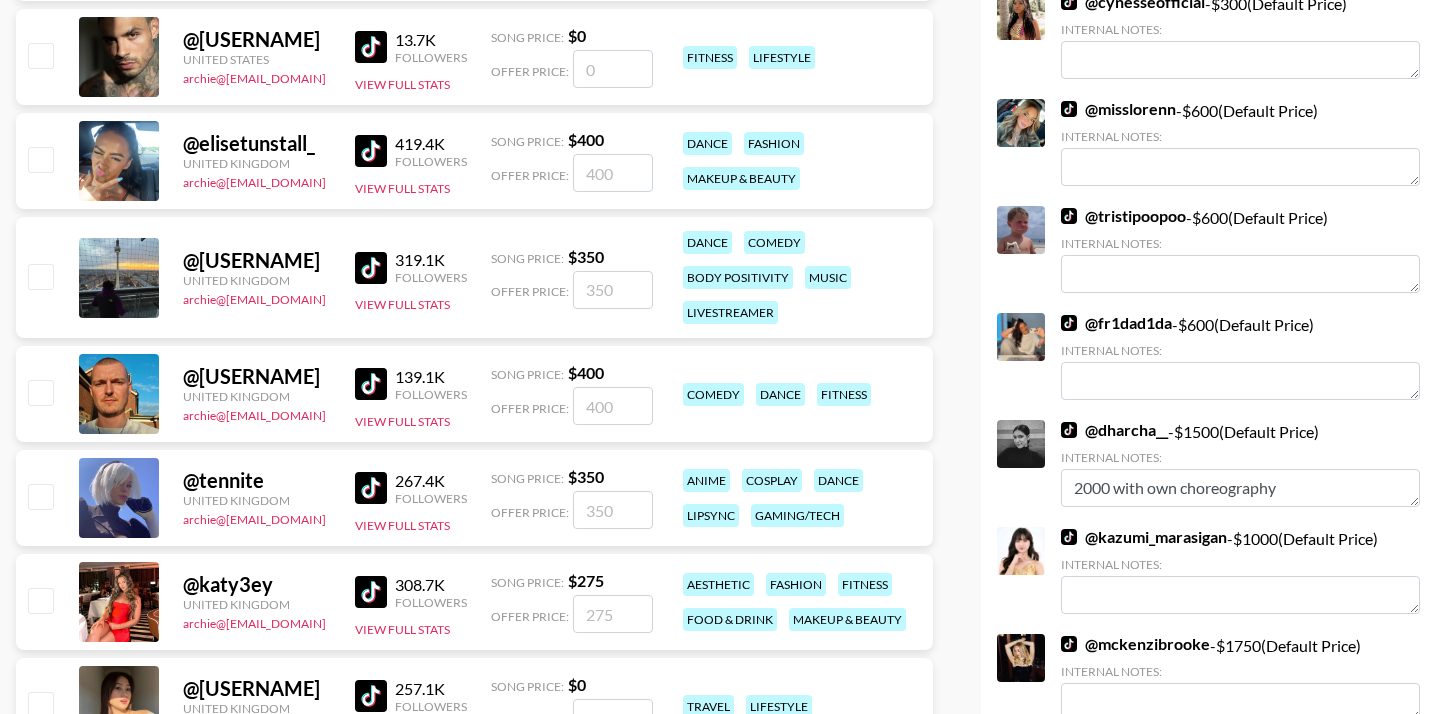 click at bounding box center [40, 392] 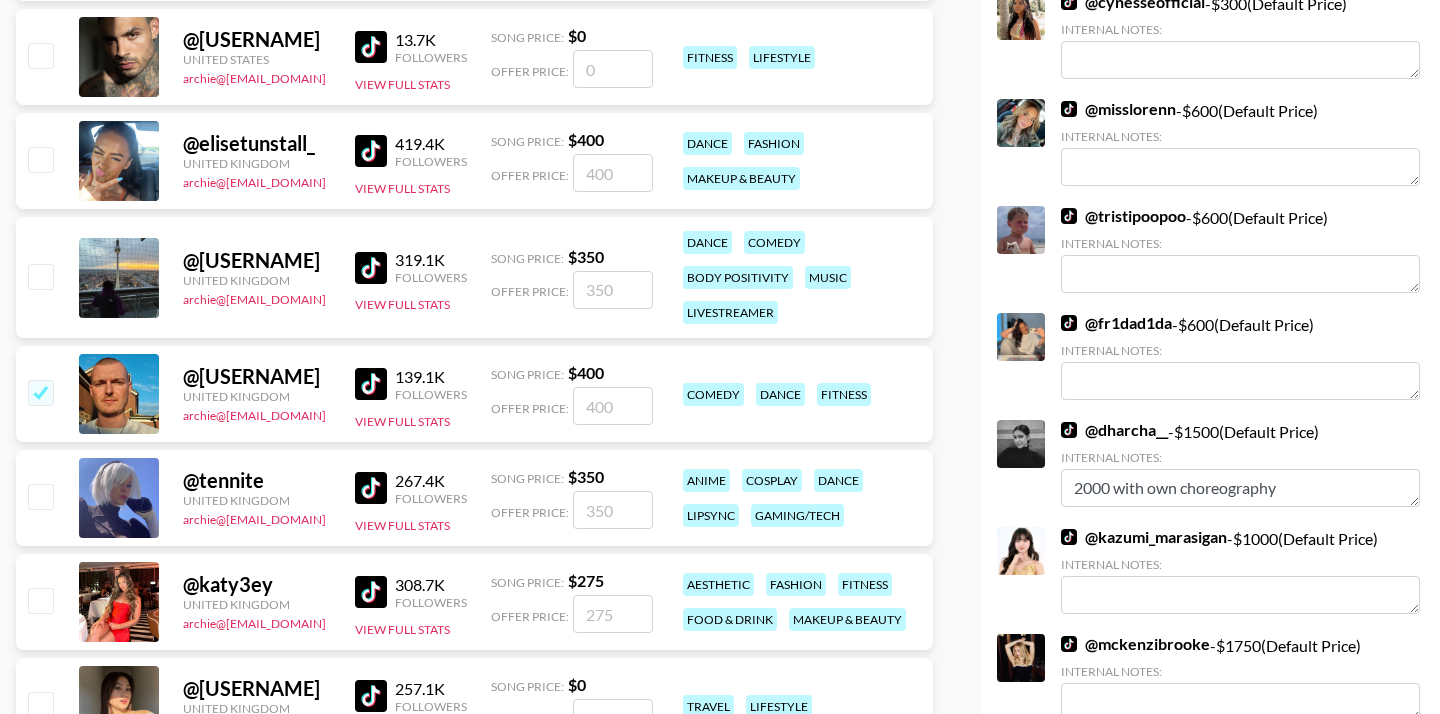 checkbox on "true" 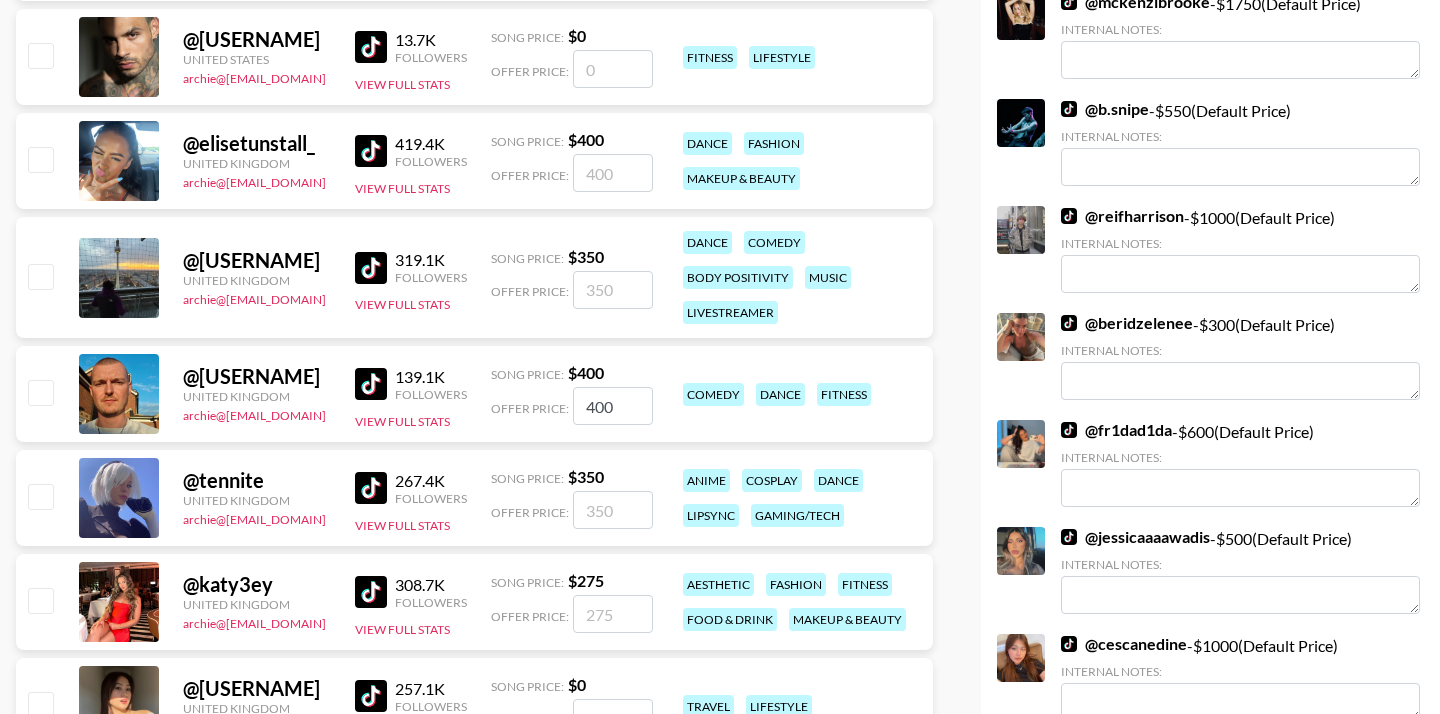 checkbox on "false" 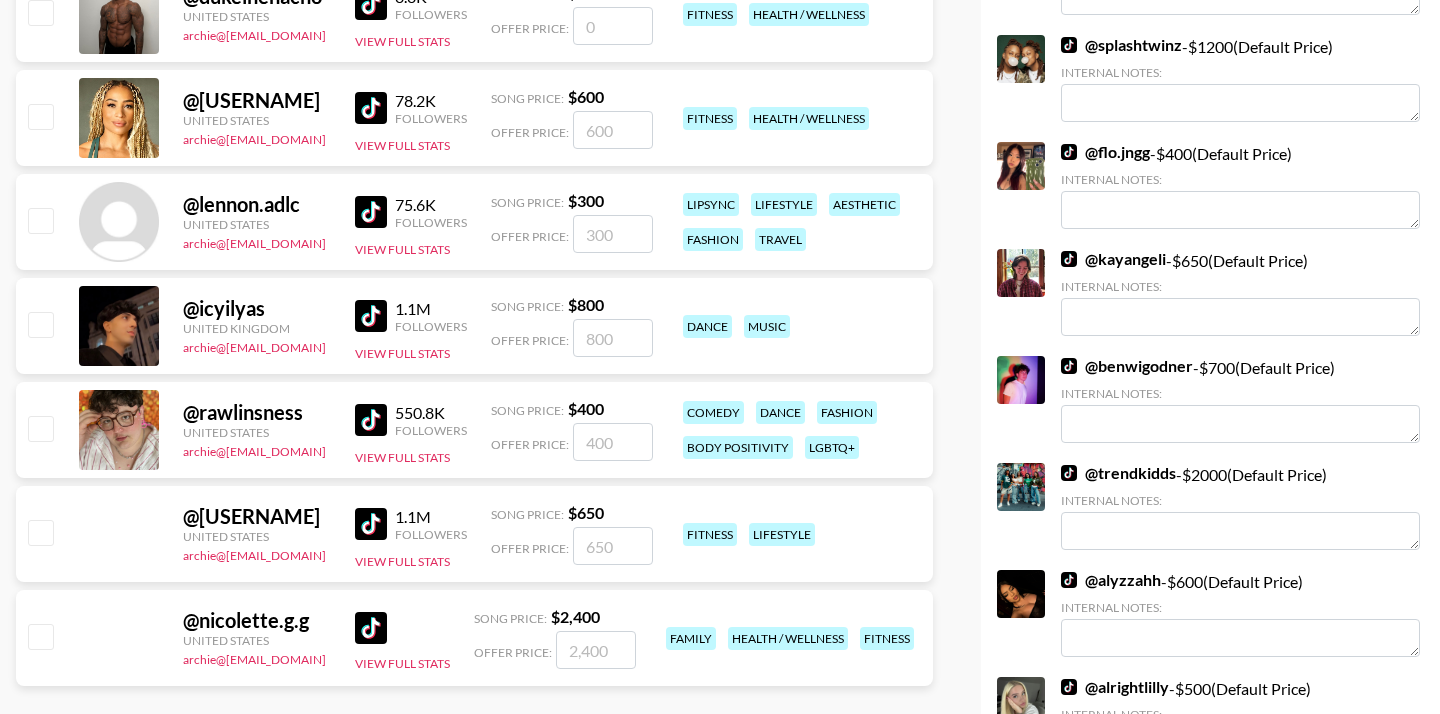 scroll, scrollTop: 6311, scrollLeft: 0, axis: vertical 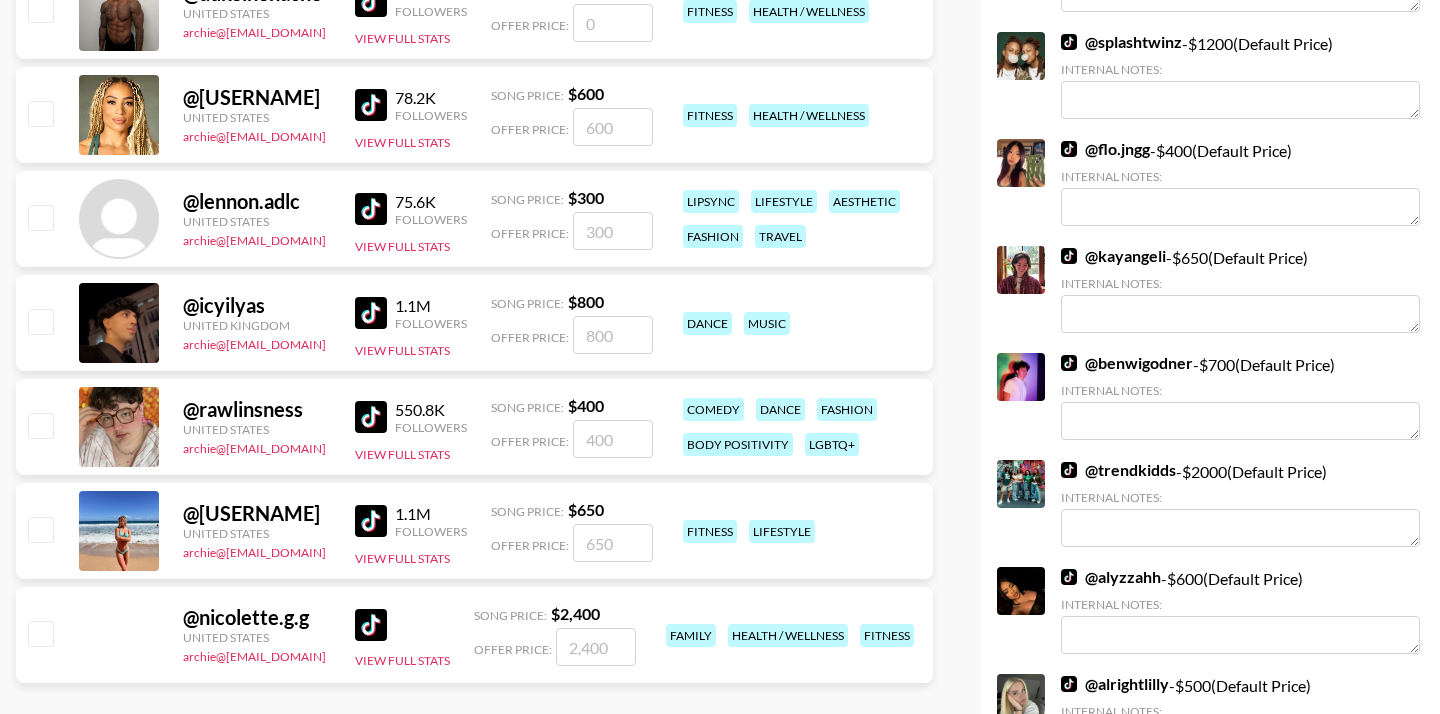 click at bounding box center [40, 425] 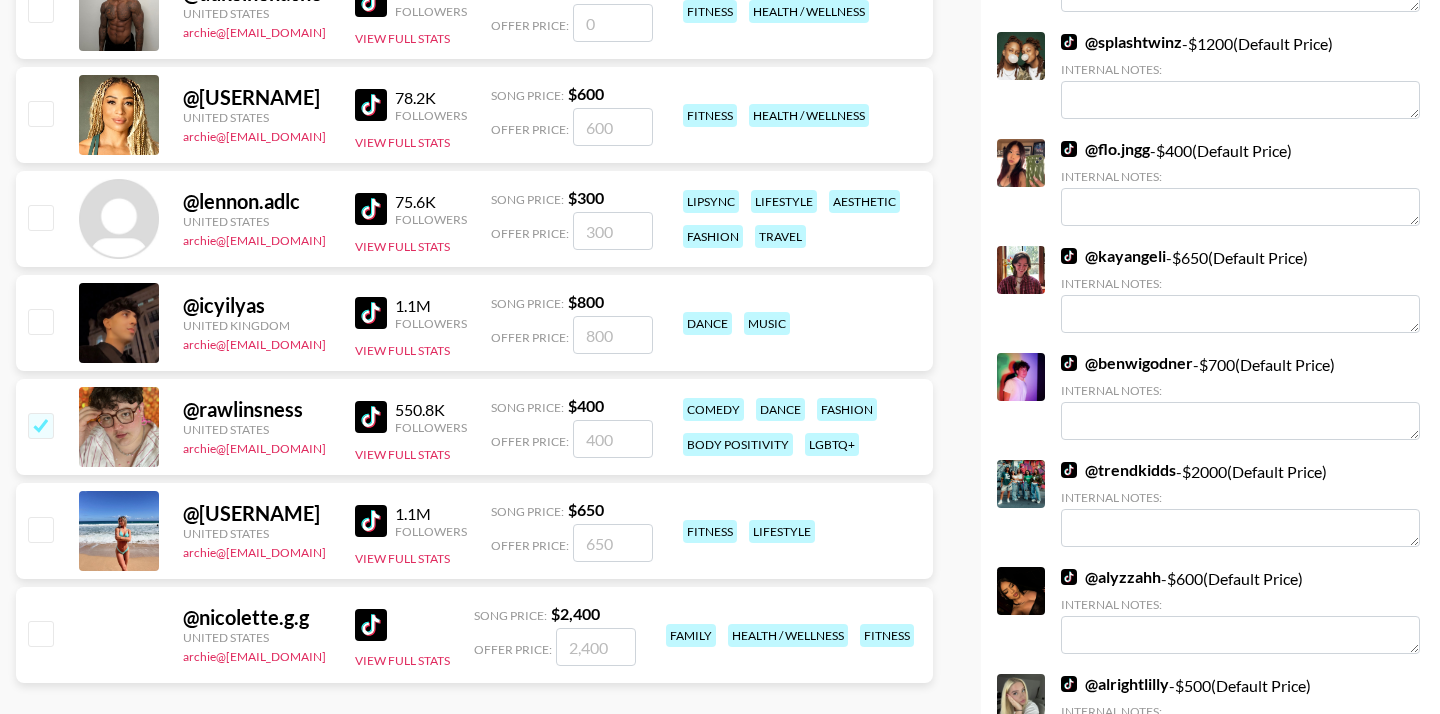 checkbox on "true" 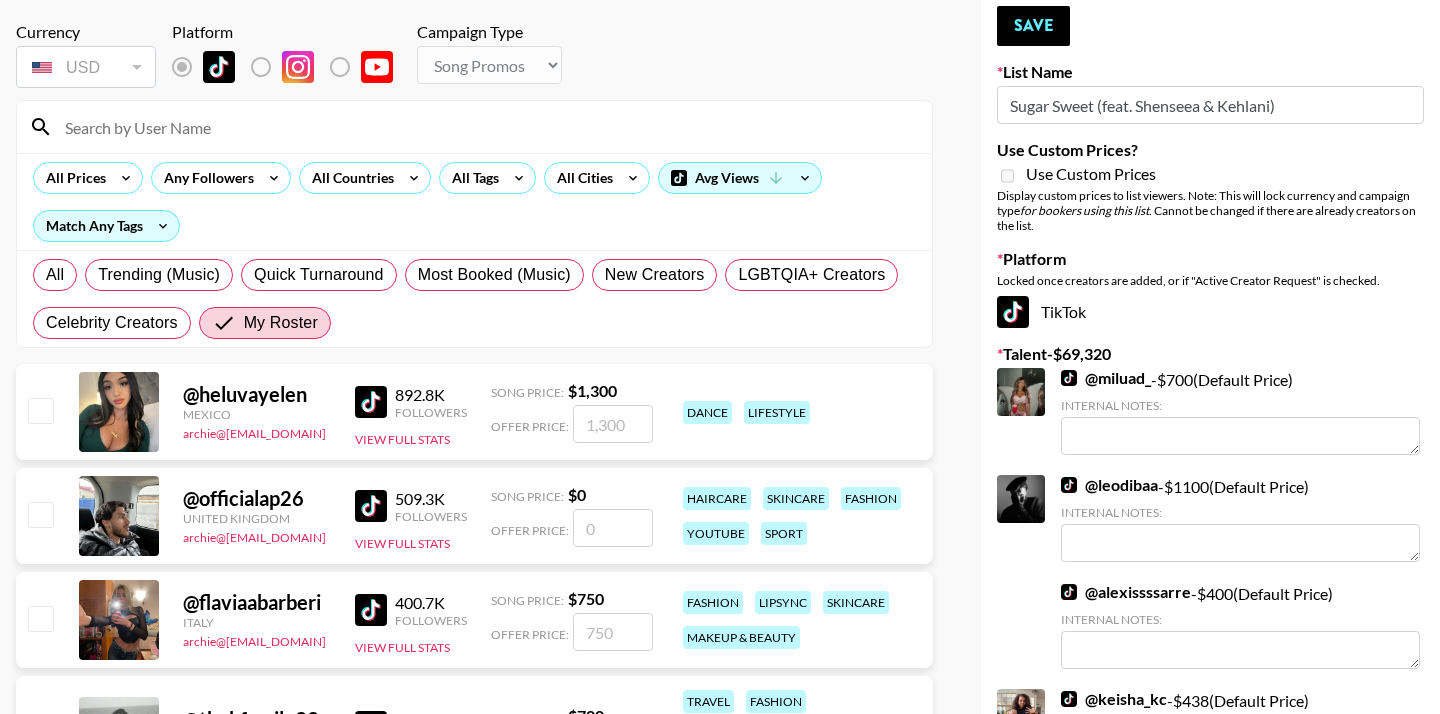 scroll, scrollTop: 0, scrollLeft: 0, axis: both 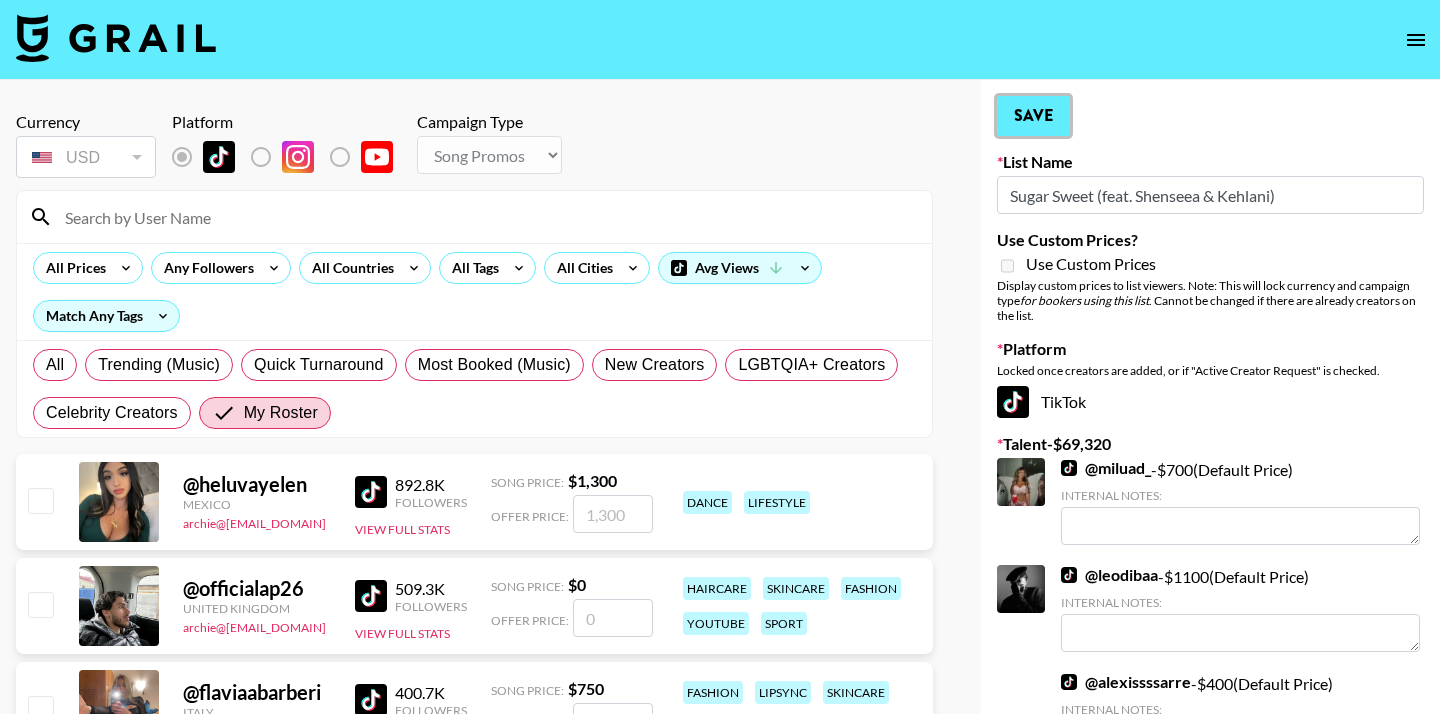click on "Save" at bounding box center (1033, 116) 